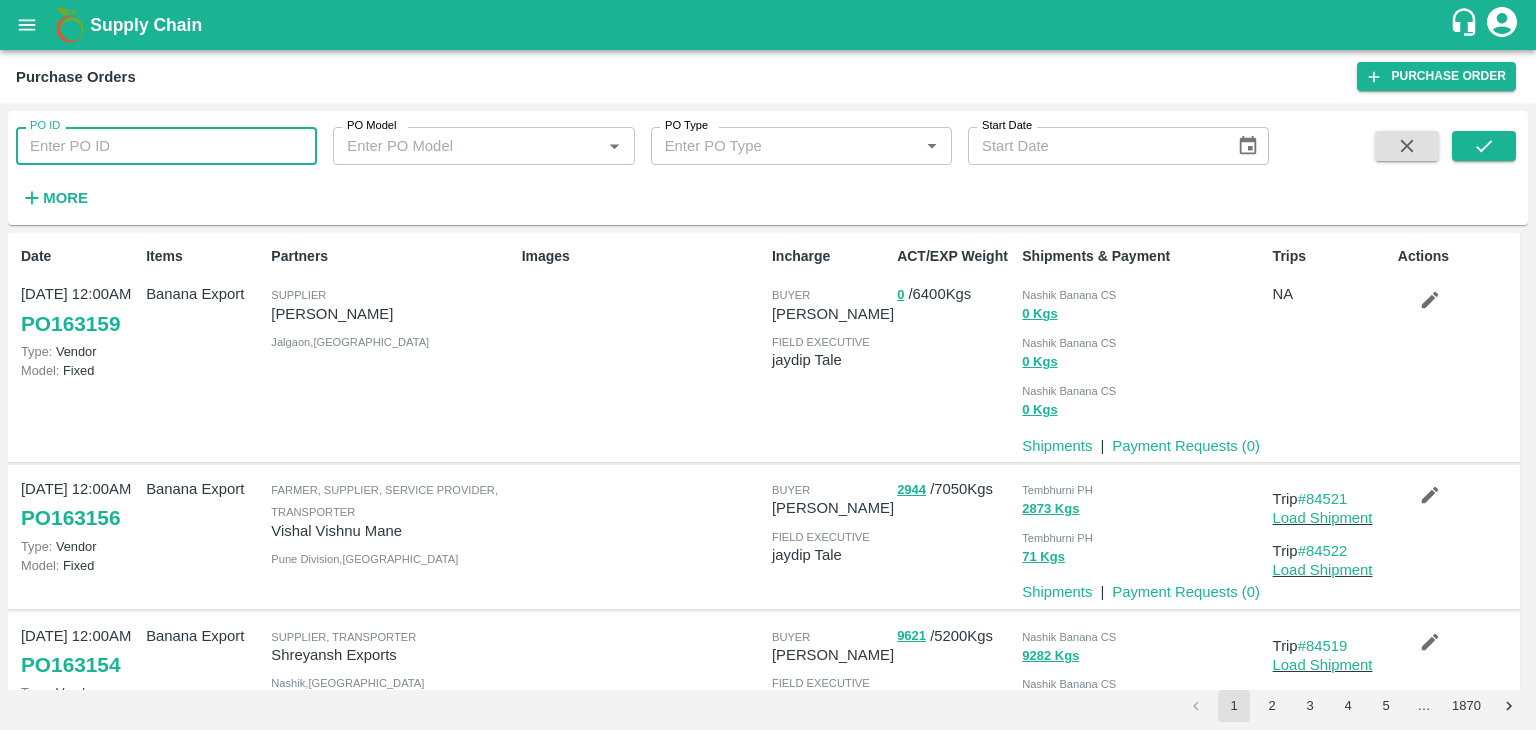 click on "PO ID" at bounding box center (166, 146) 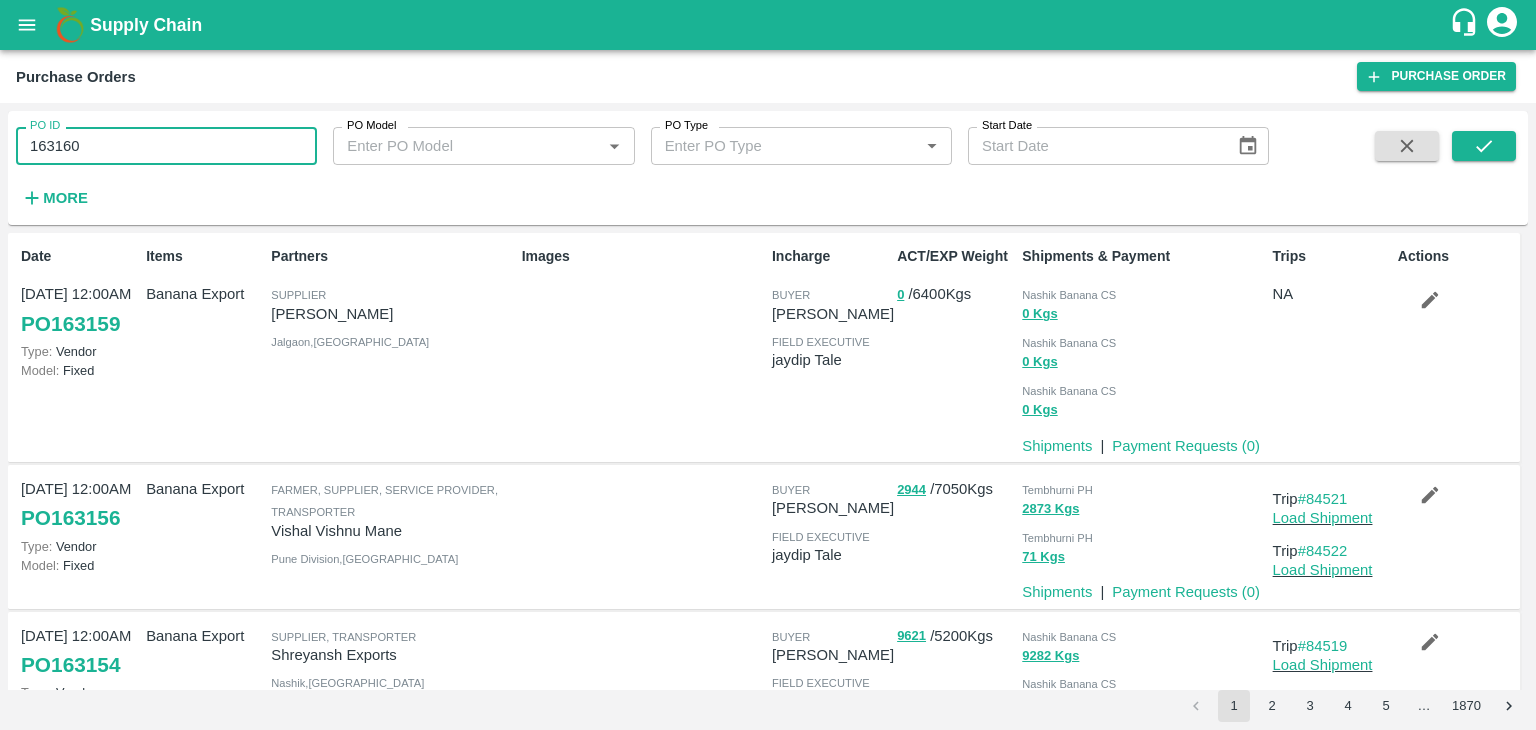 type on "163160" 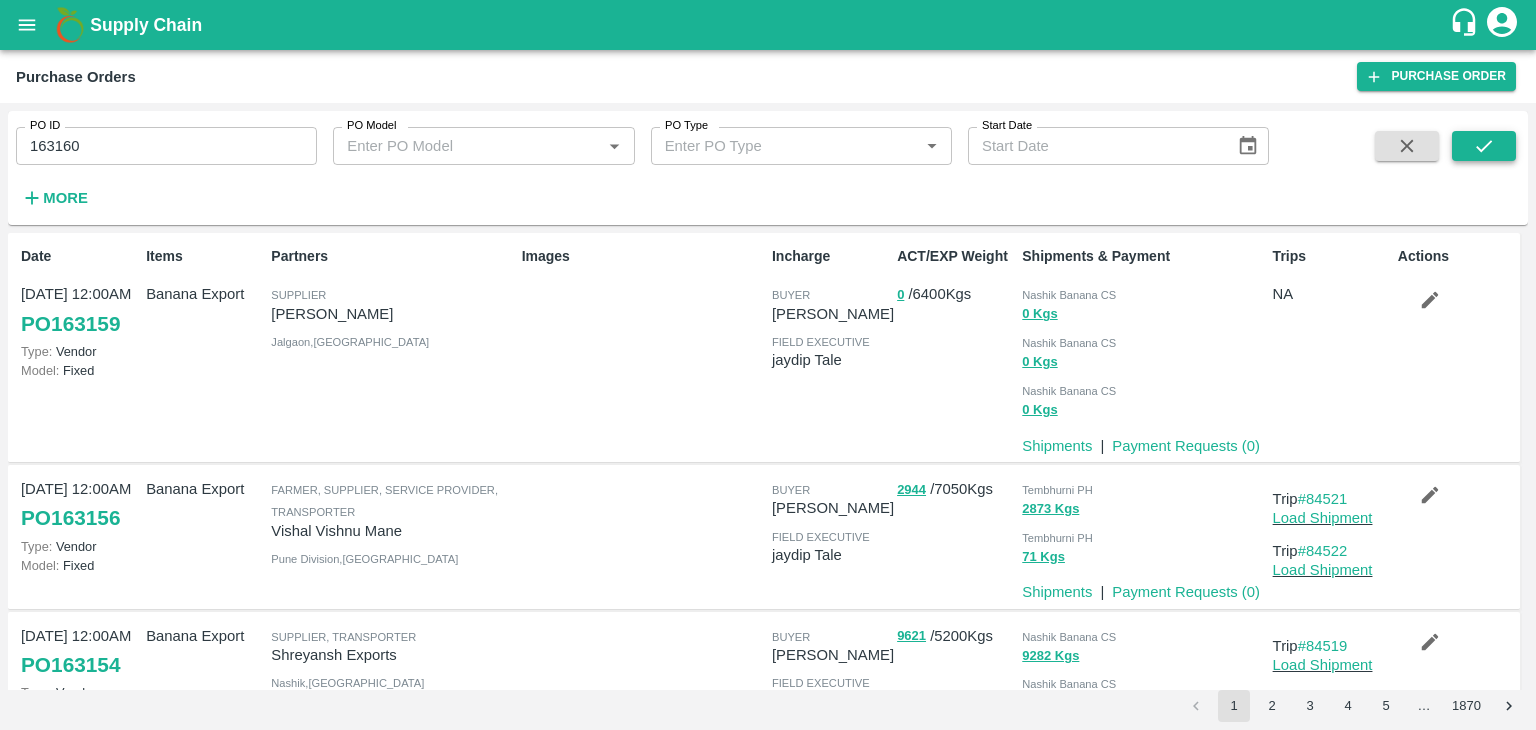 drag, startPoint x: 1492, startPoint y: 129, endPoint x: 1492, endPoint y: 145, distance: 16 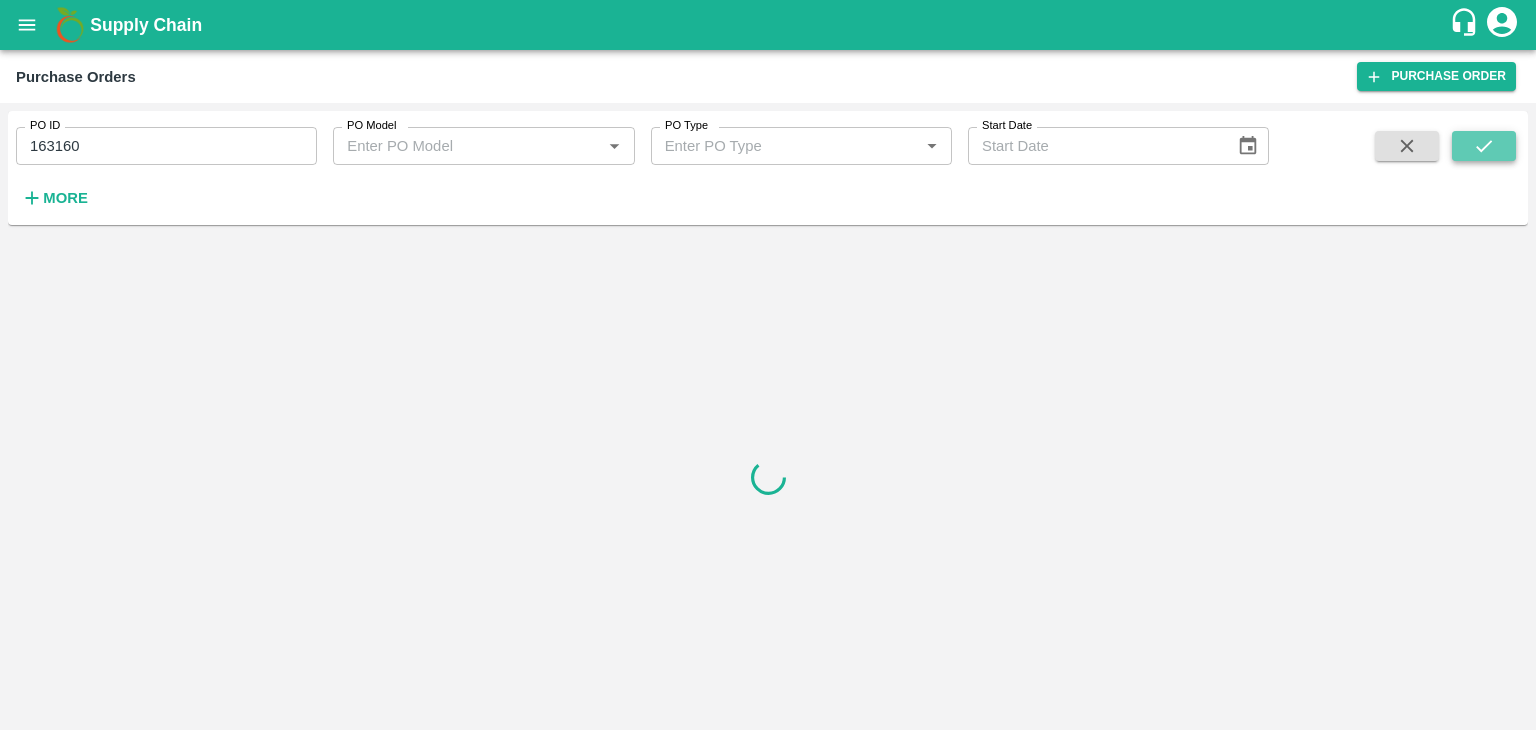 click 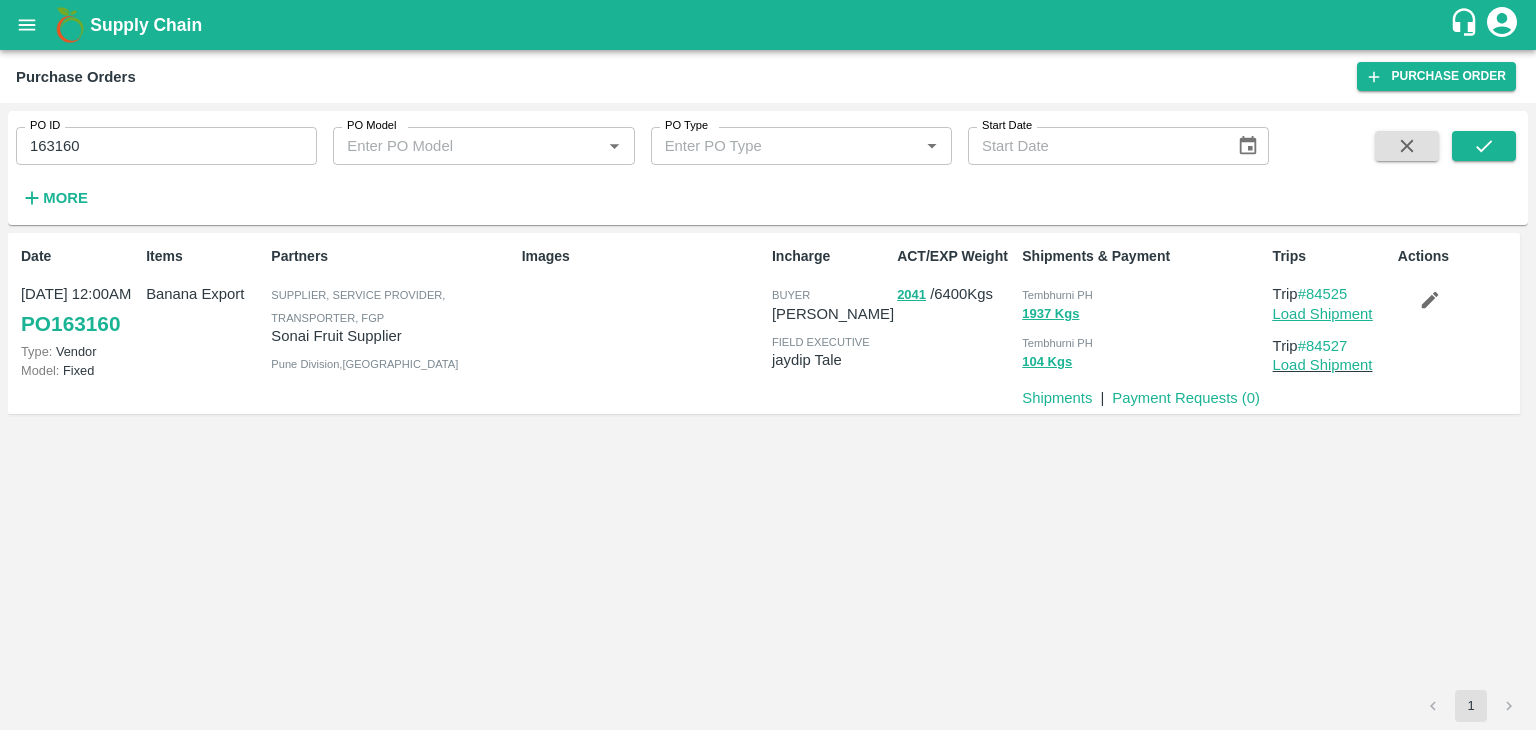 click on "Load Shipment" at bounding box center (1323, 314) 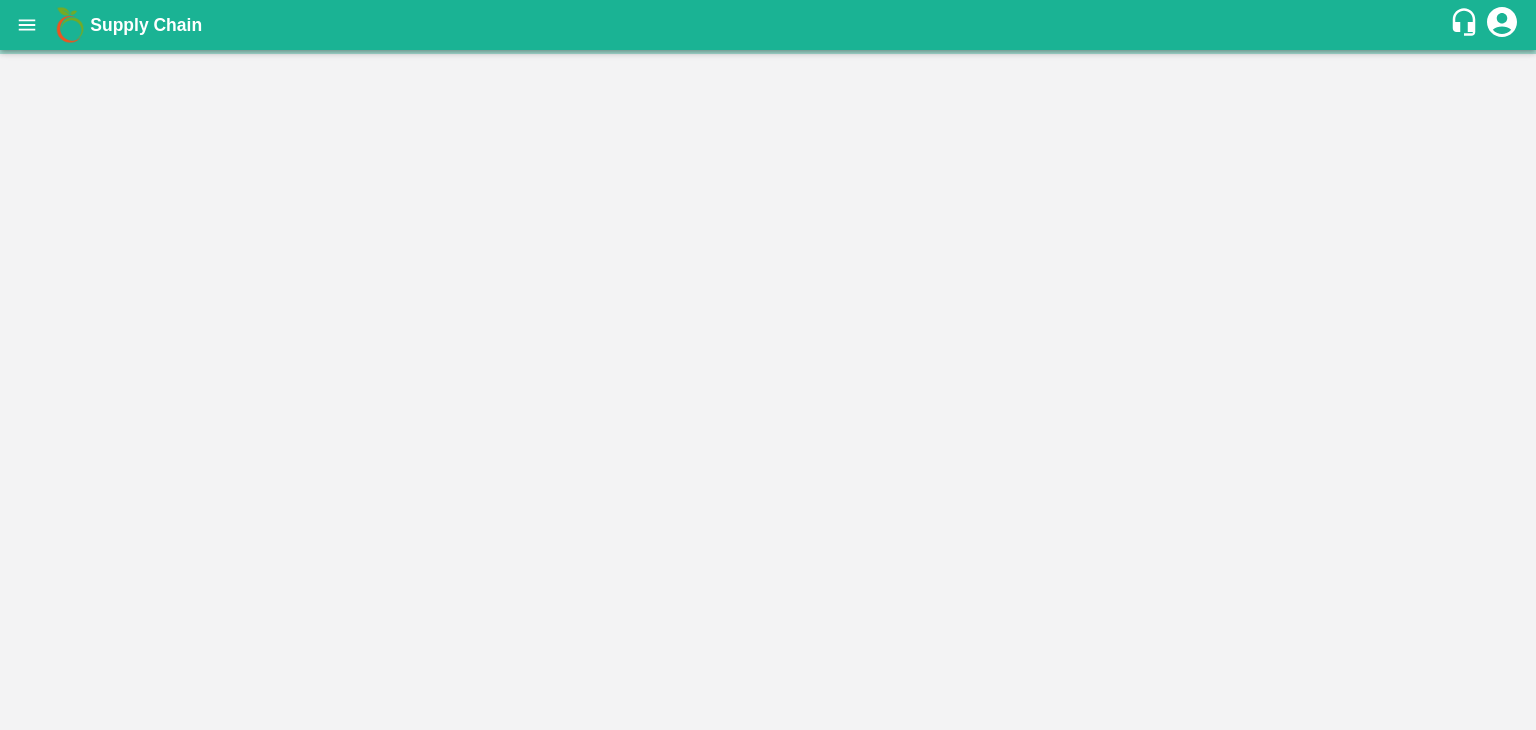 scroll, scrollTop: 0, scrollLeft: 0, axis: both 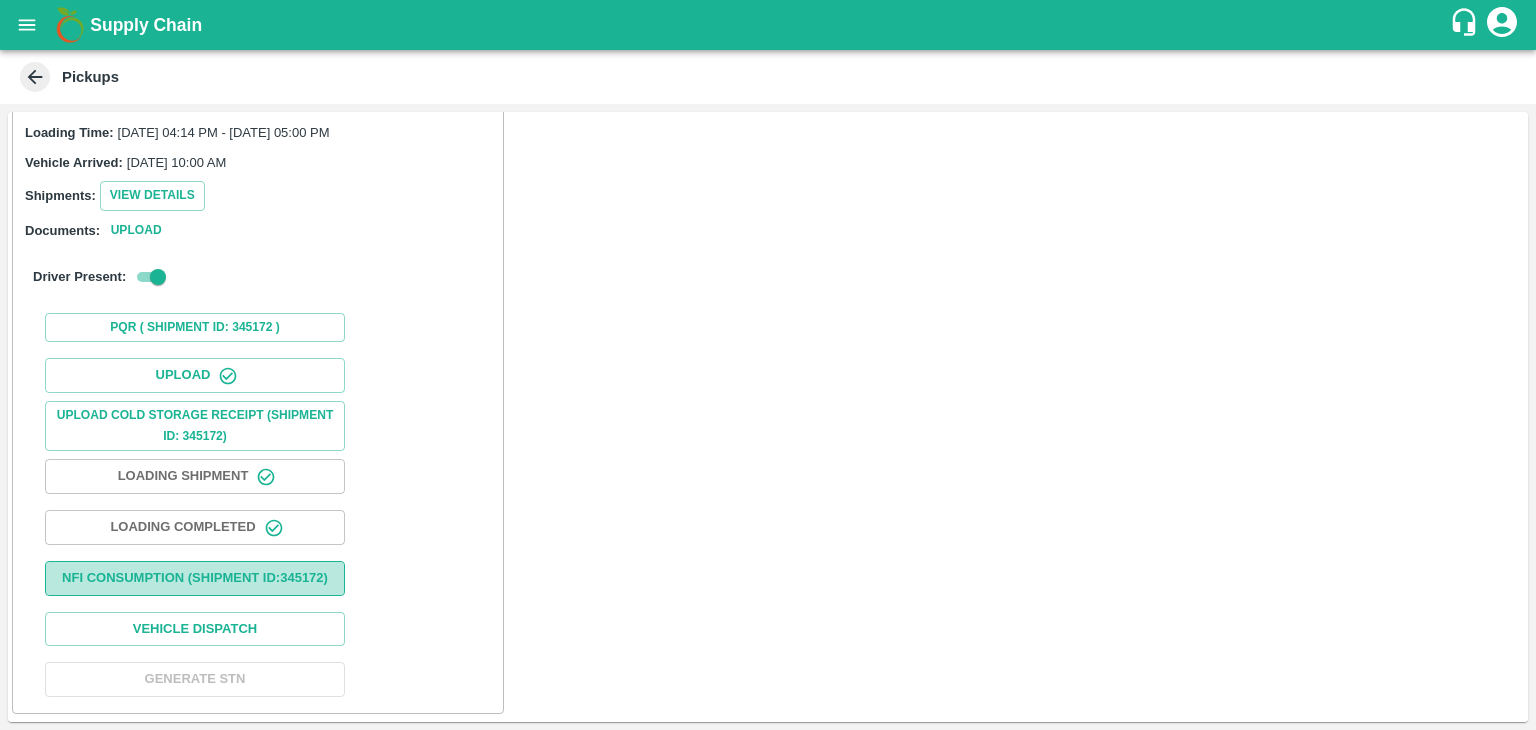 click on "Nfi Consumption (SHIPMENT ID:  345172 )" at bounding box center (195, 578) 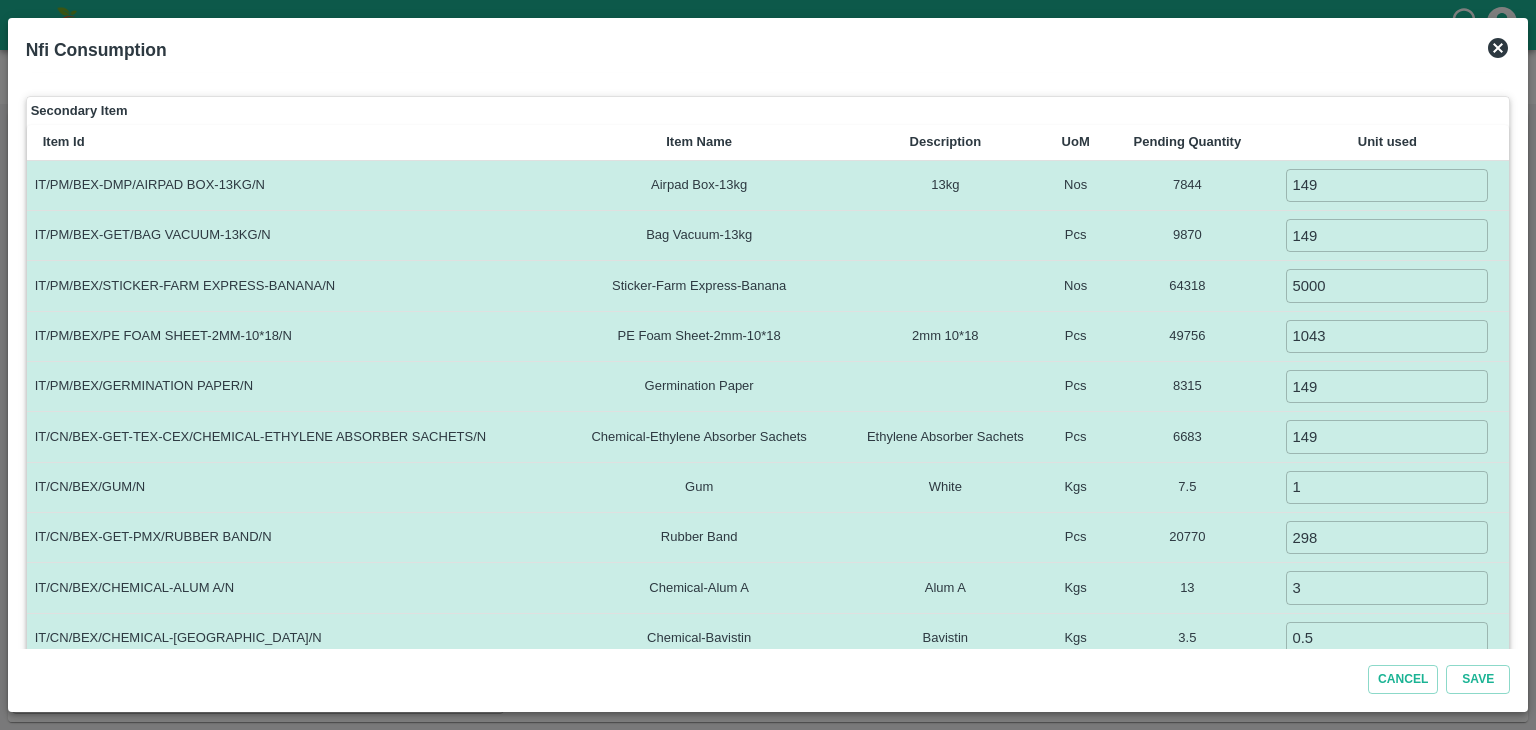scroll, scrollTop: 288, scrollLeft: 0, axis: vertical 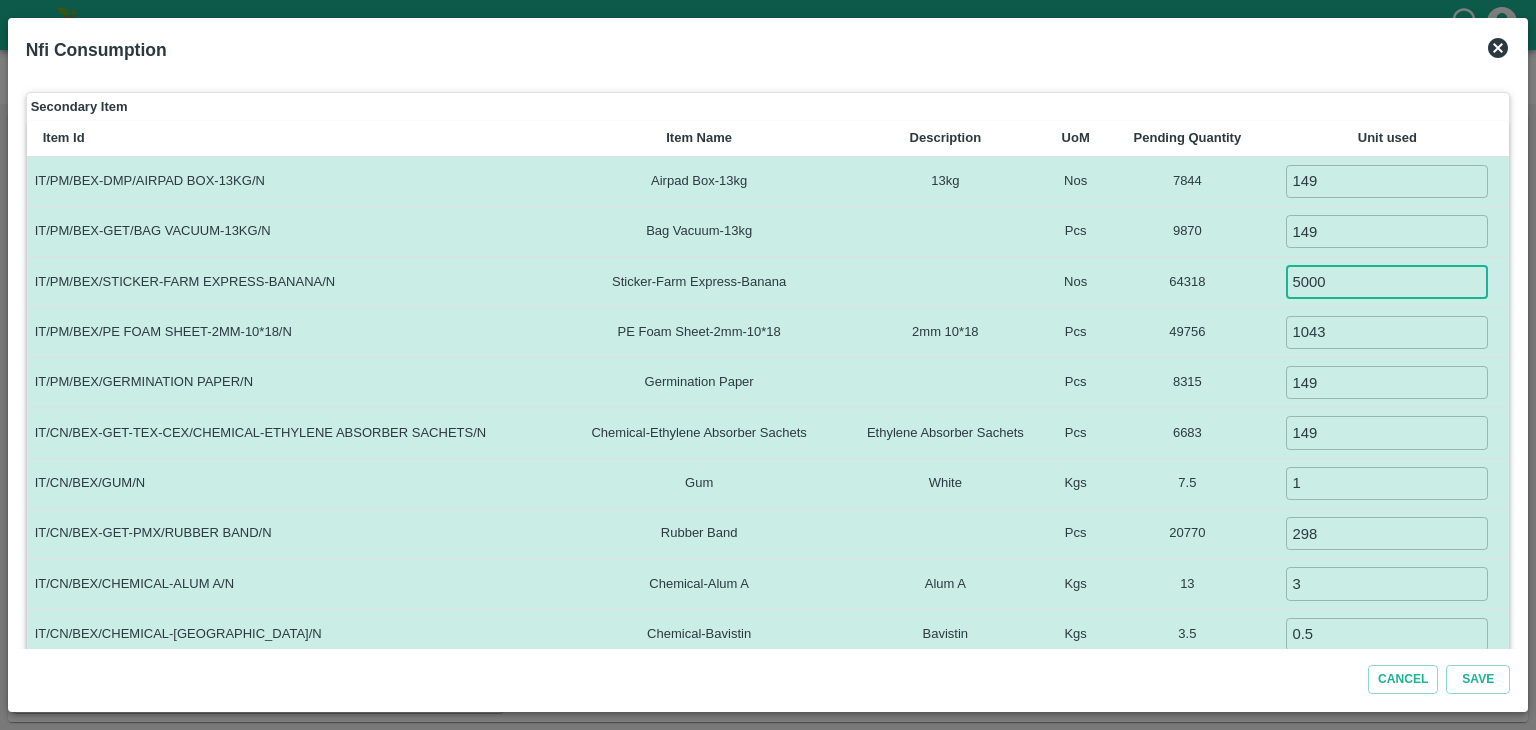 click on "5000" at bounding box center (1387, 281) 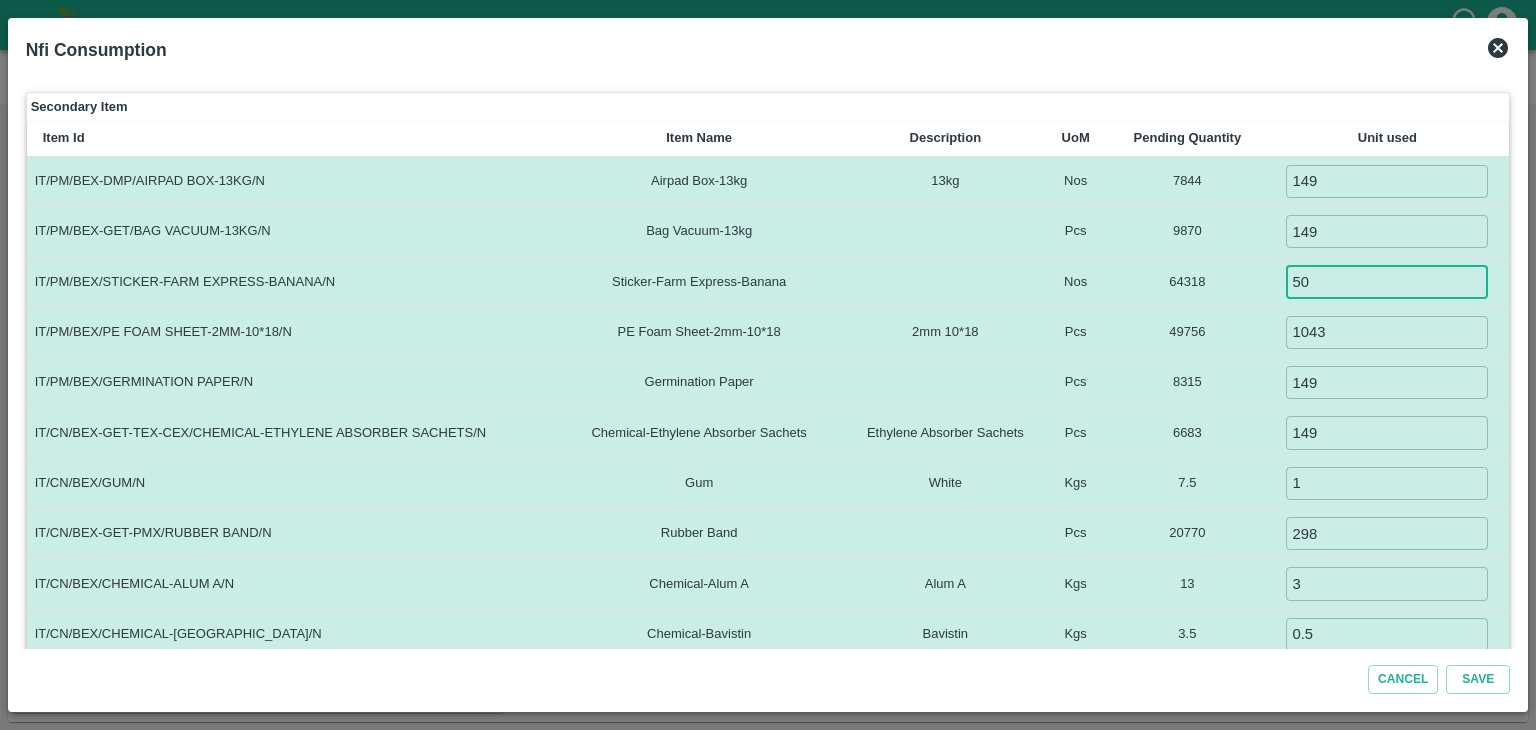 type on "5" 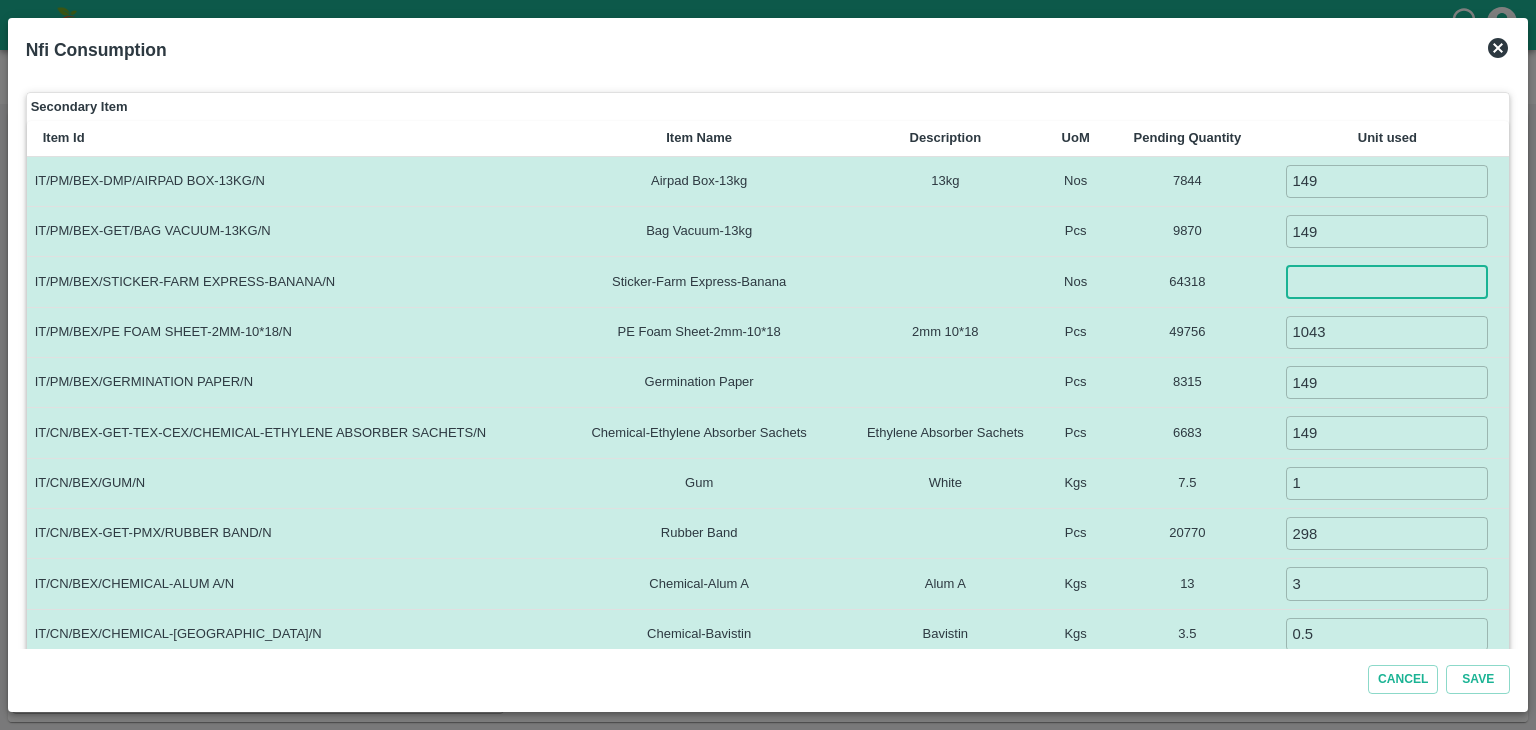 click at bounding box center [1387, 281] 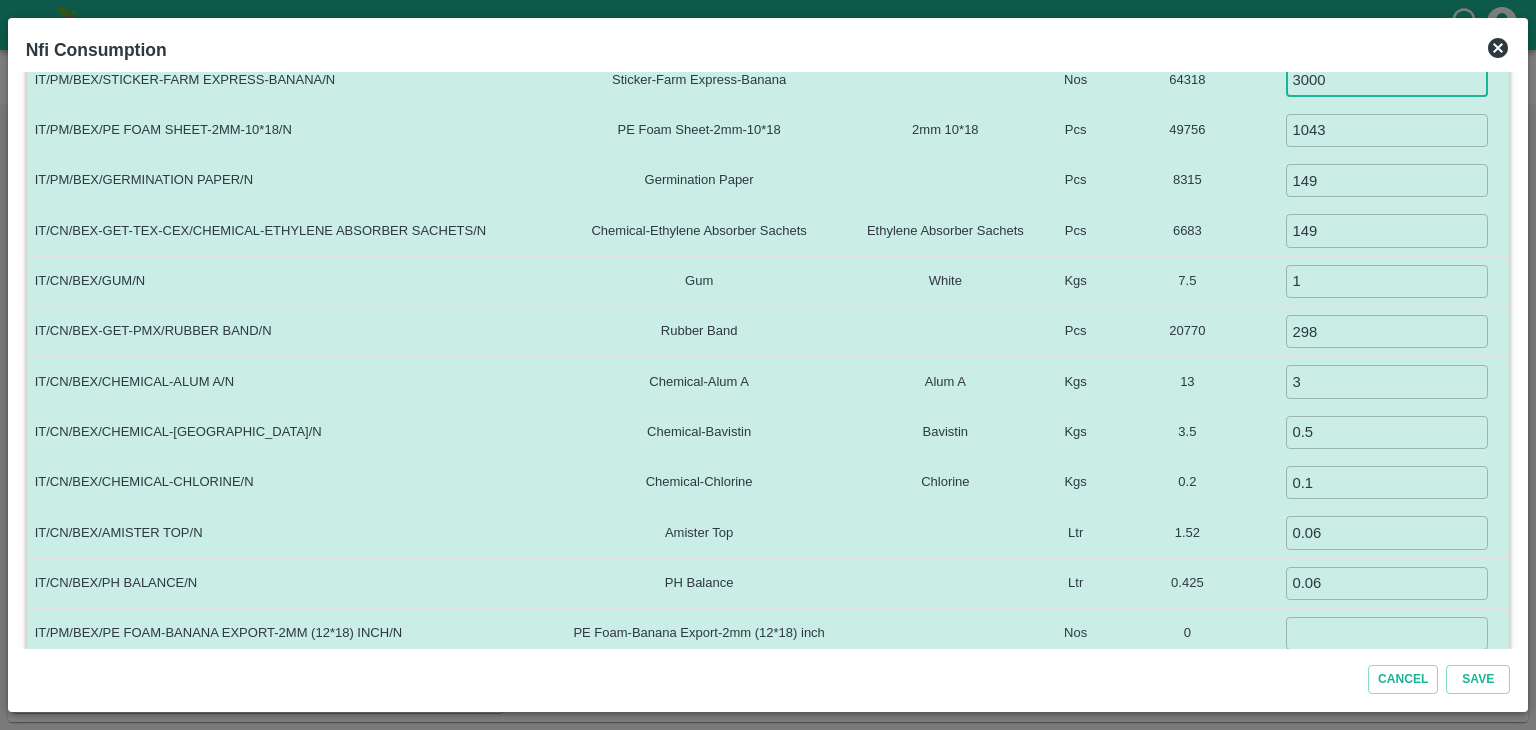 scroll, scrollTop: 504, scrollLeft: 0, axis: vertical 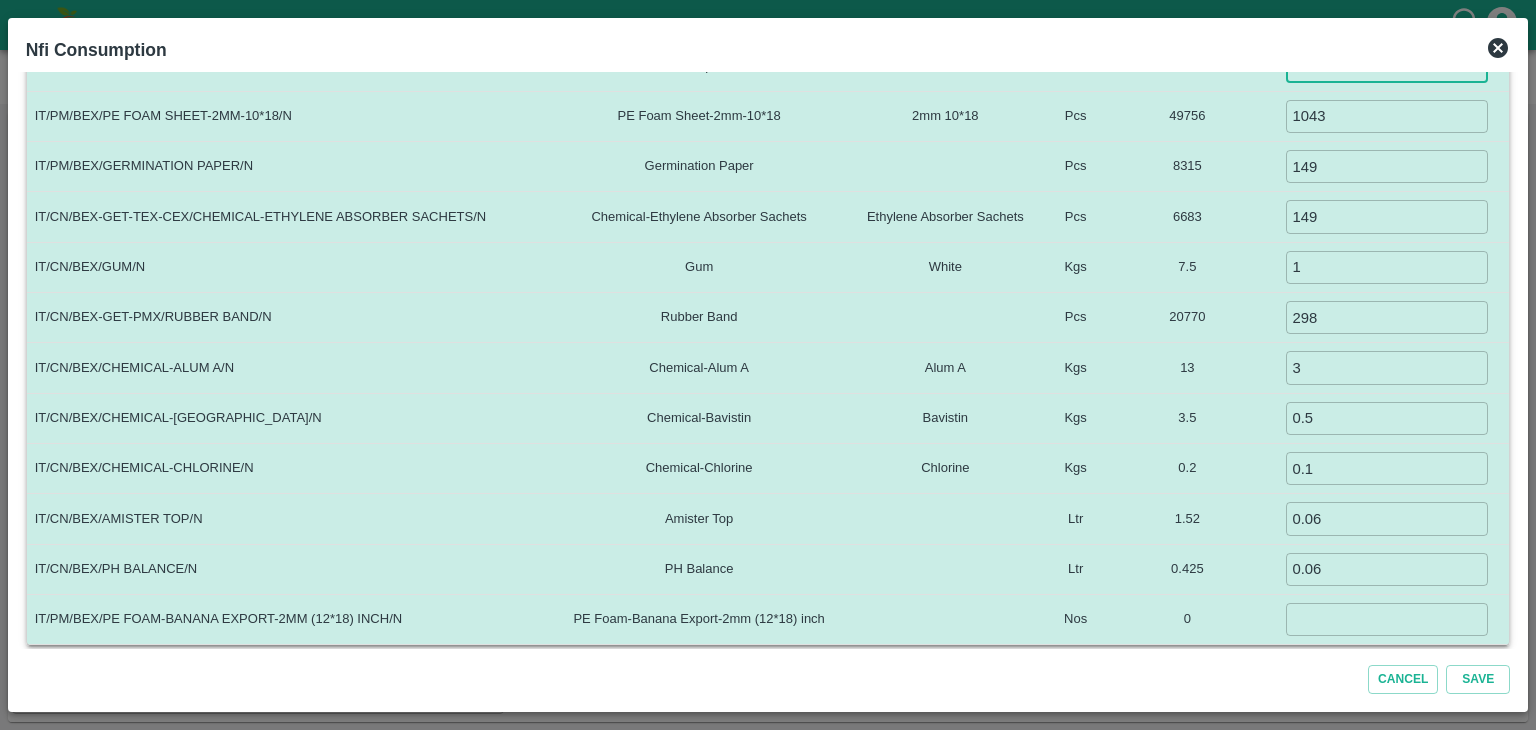 type on "3000" 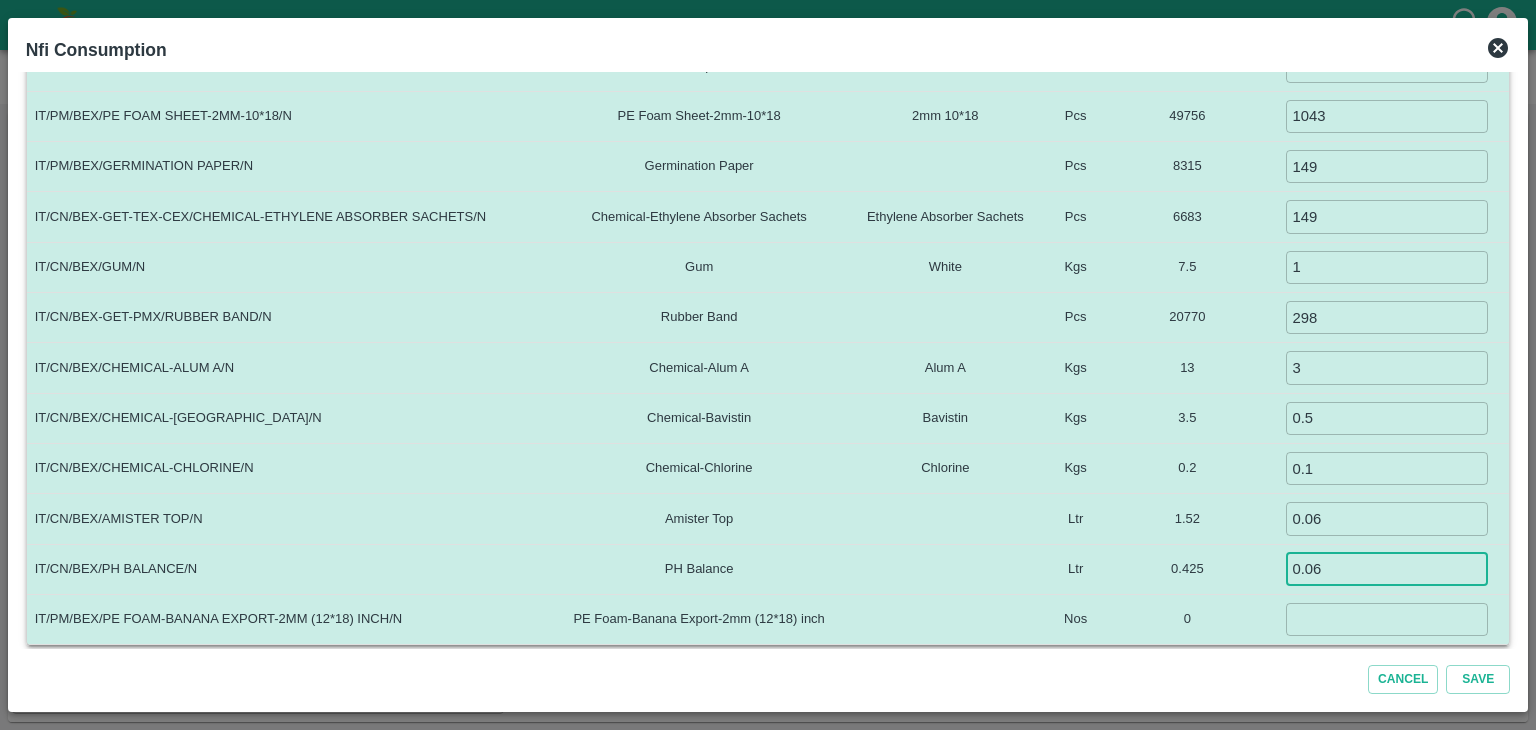 click on "0.06" at bounding box center (1387, 569) 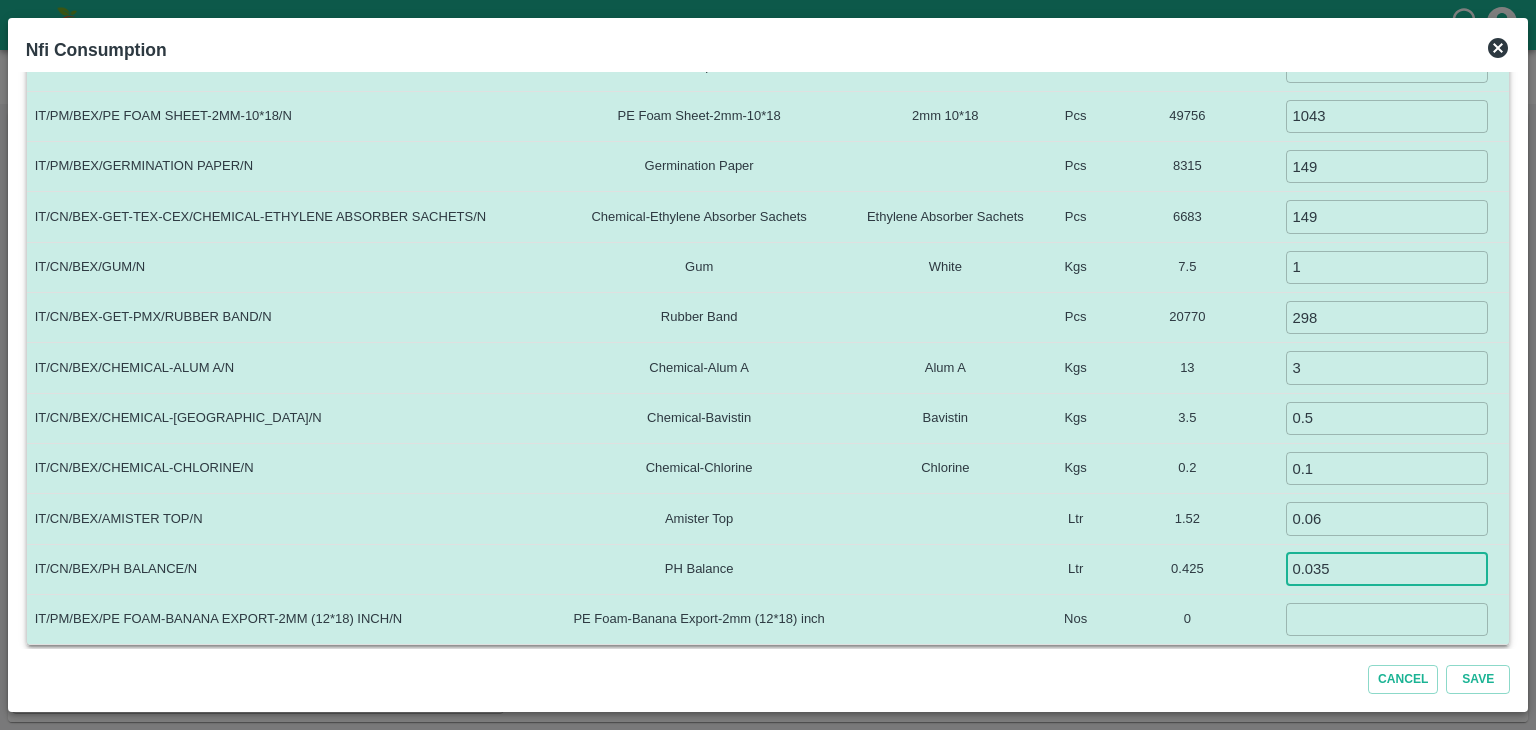 type on "0.035" 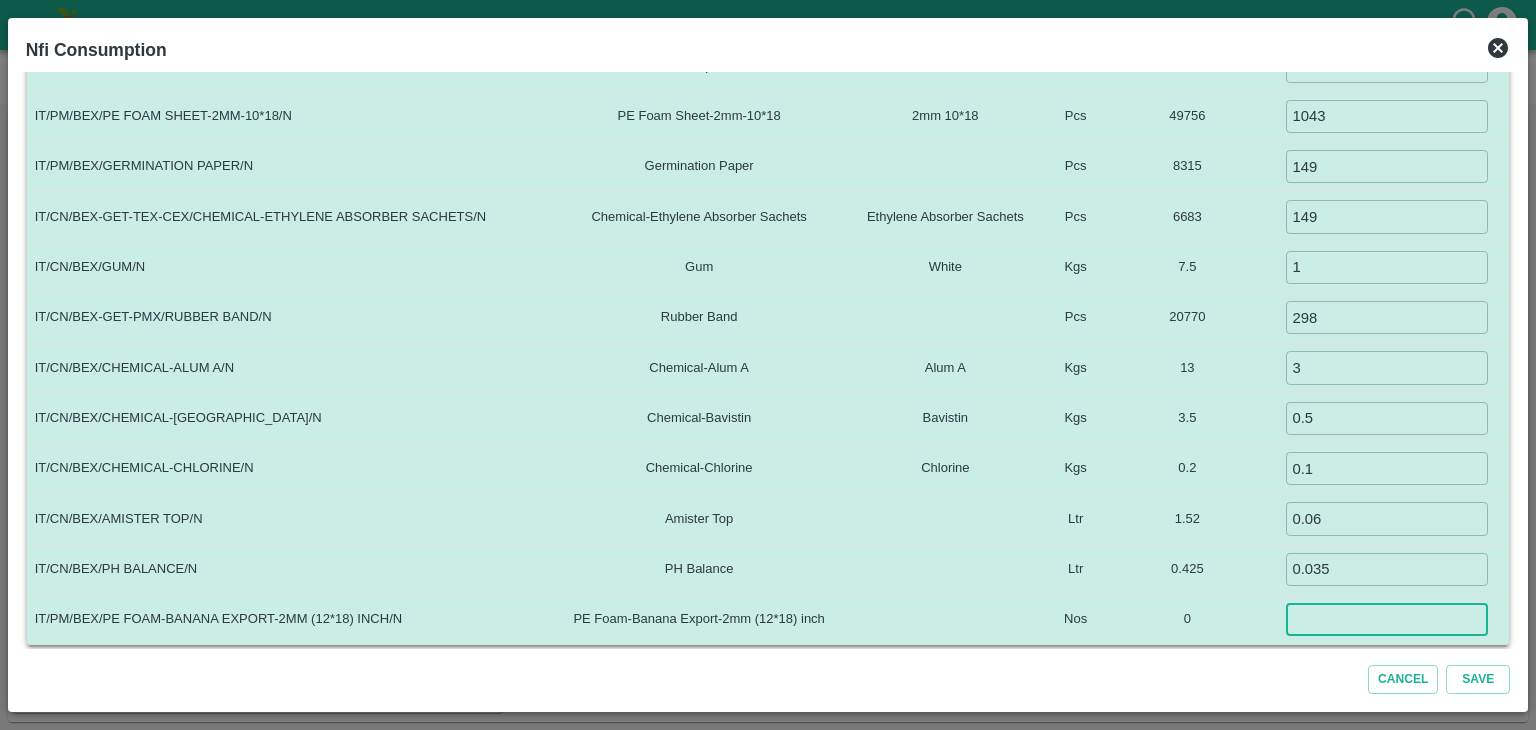 click at bounding box center [1387, 619] 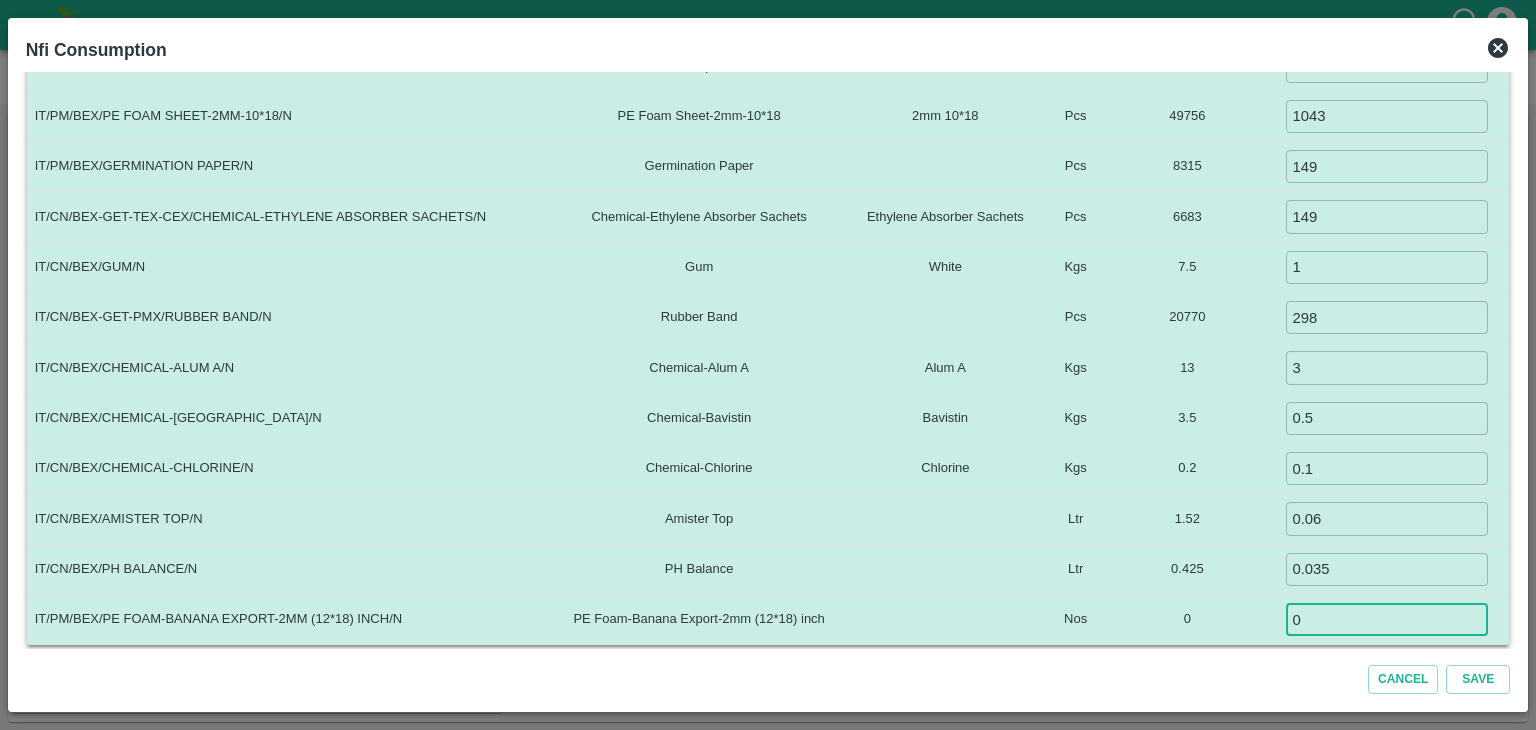 type on "0" 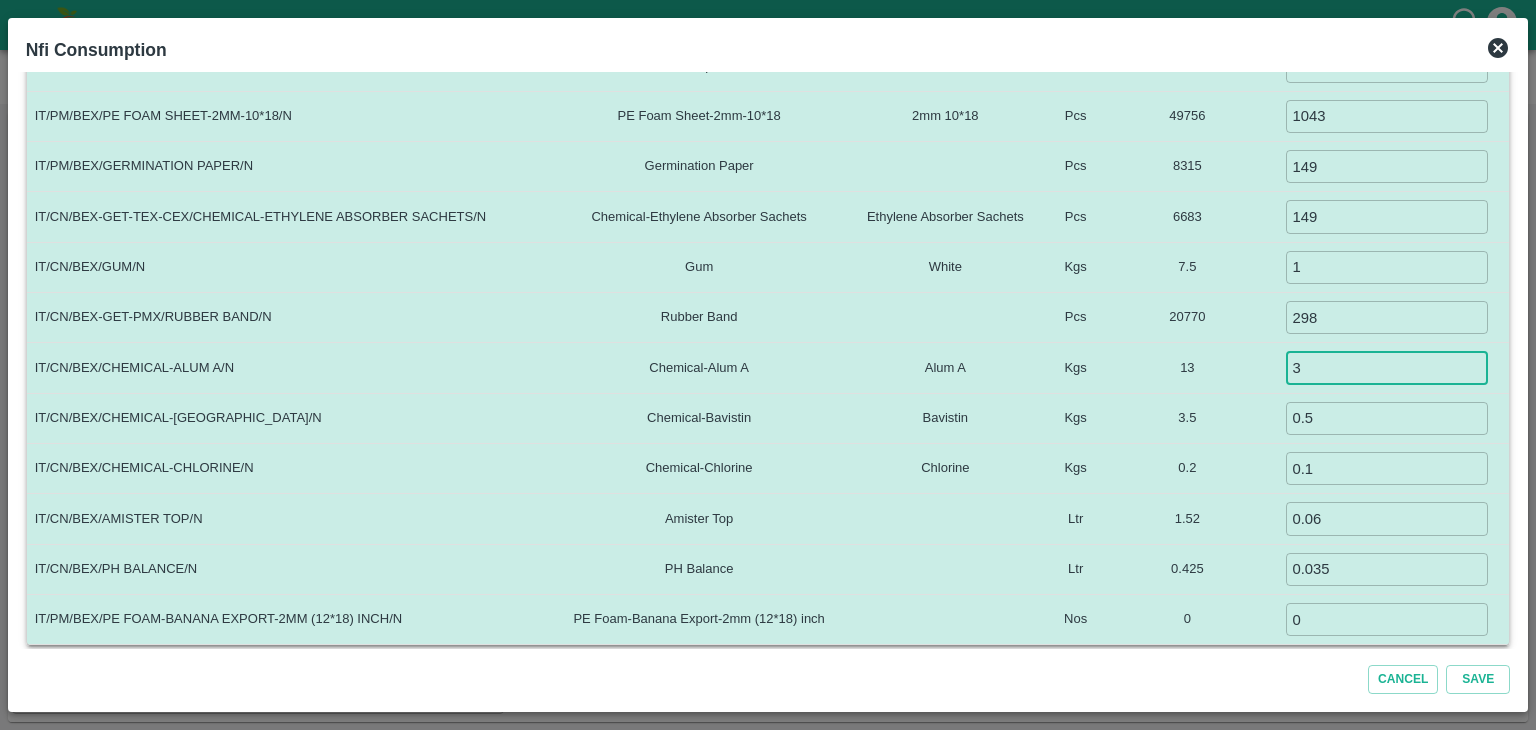 click on "3" at bounding box center [1387, 367] 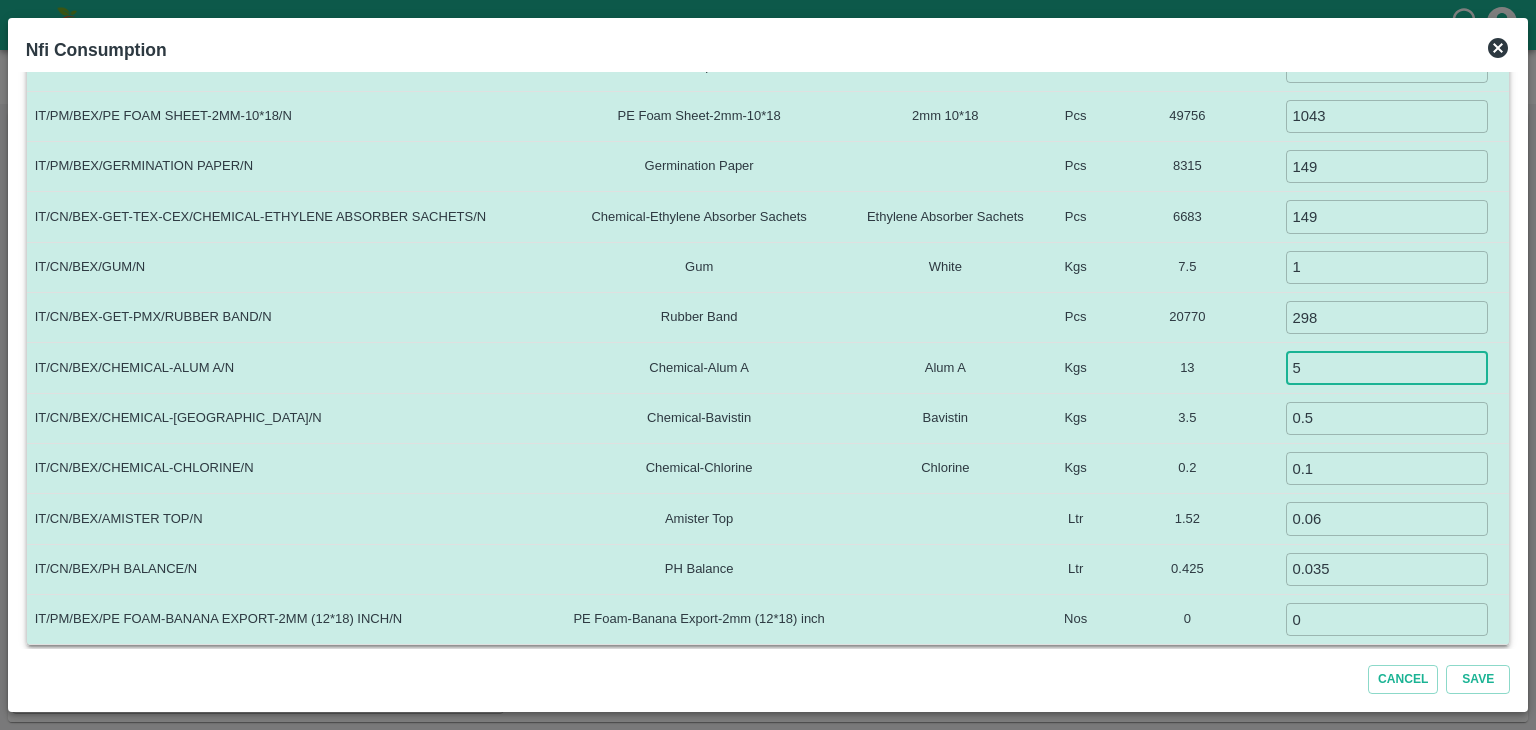type on "5" 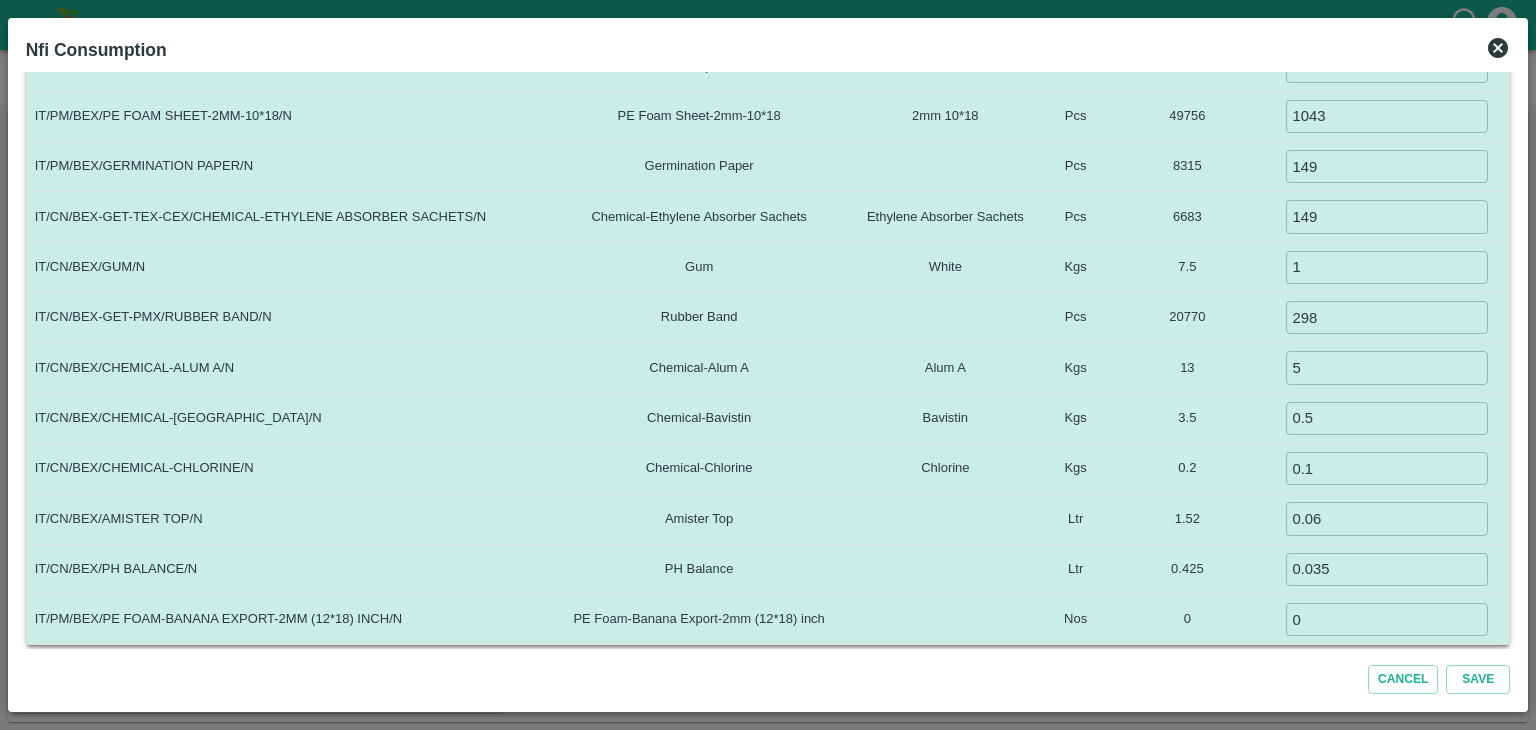 click on "13" at bounding box center (1187, 368) 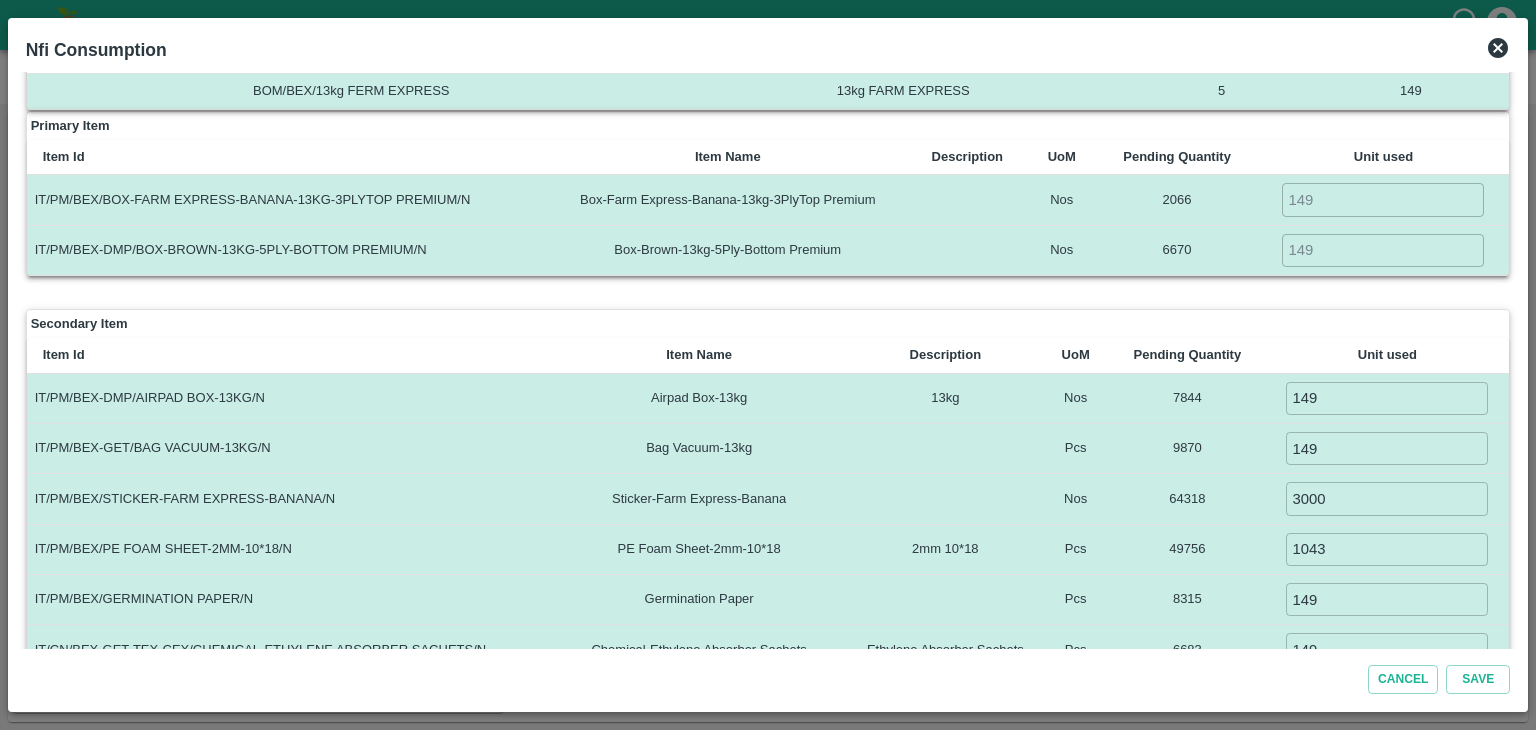 scroll, scrollTop: 504, scrollLeft: 0, axis: vertical 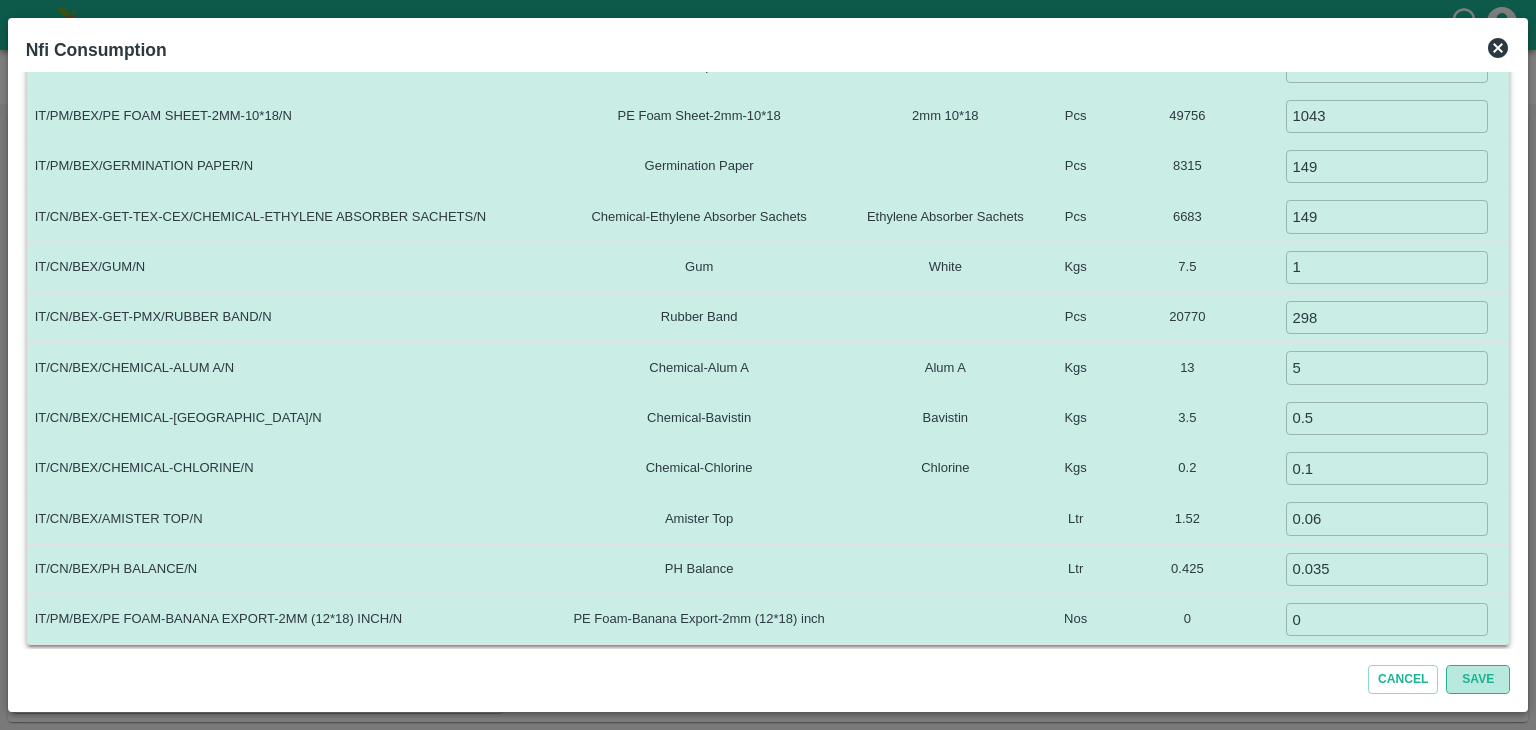 click on "Save" at bounding box center [1478, 679] 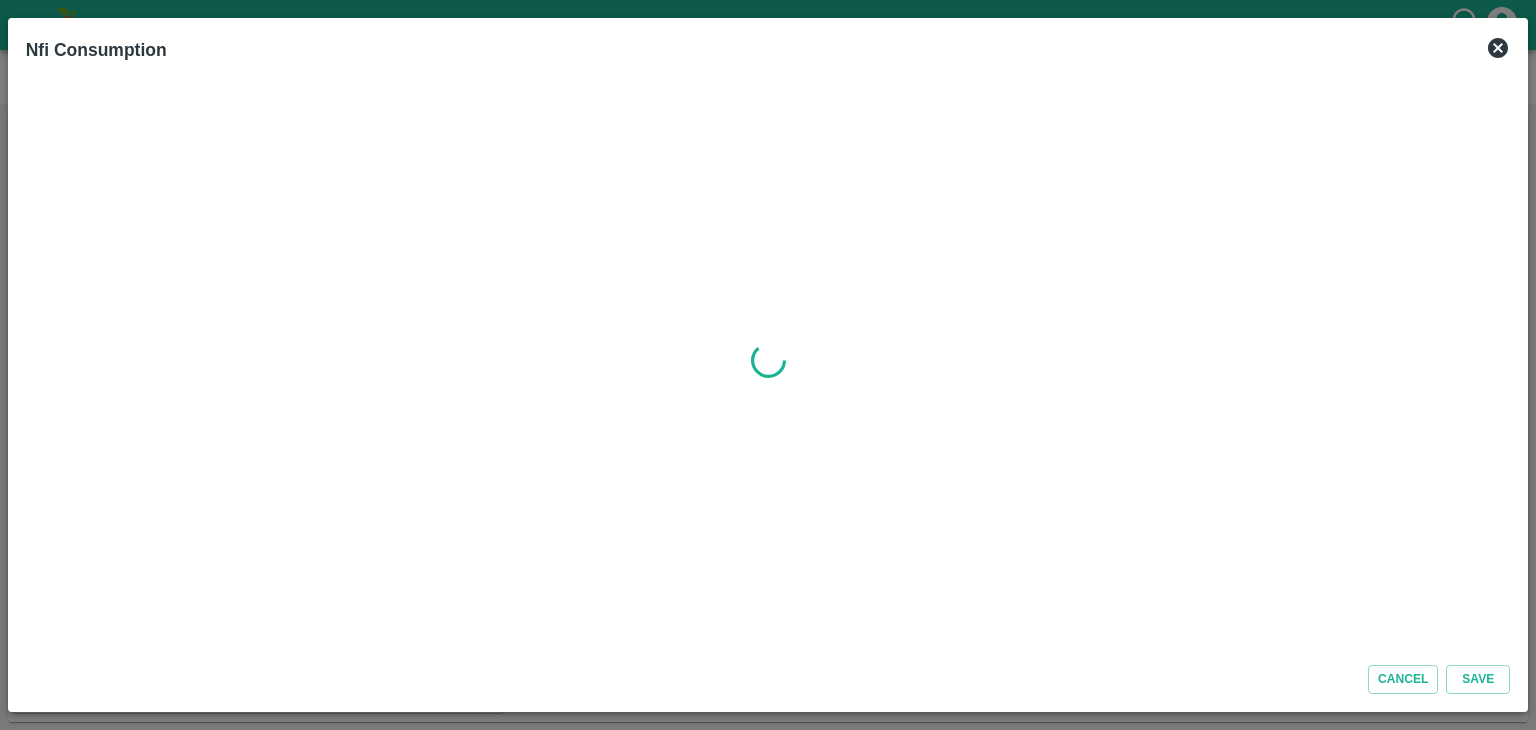 scroll, scrollTop: 0, scrollLeft: 0, axis: both 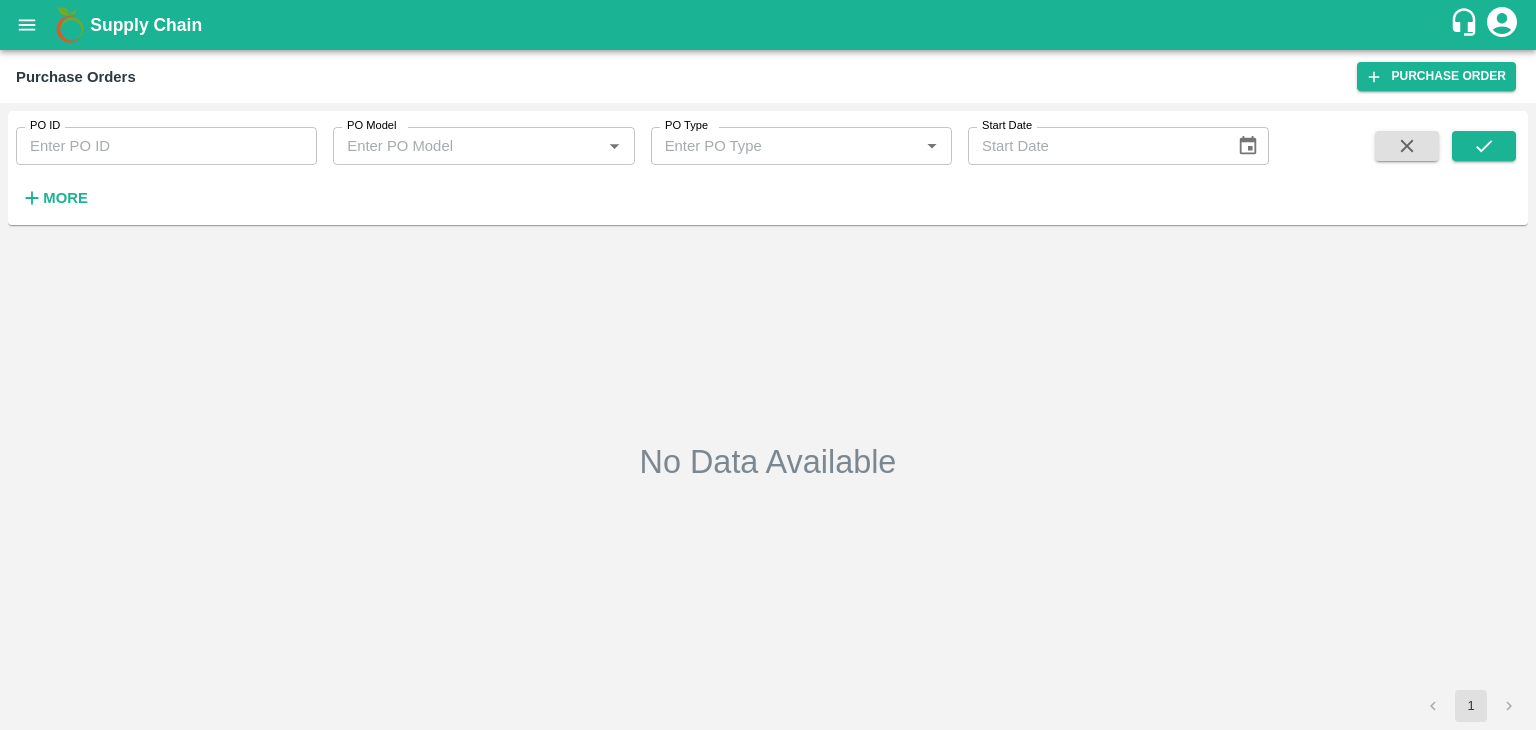 type on "163160" 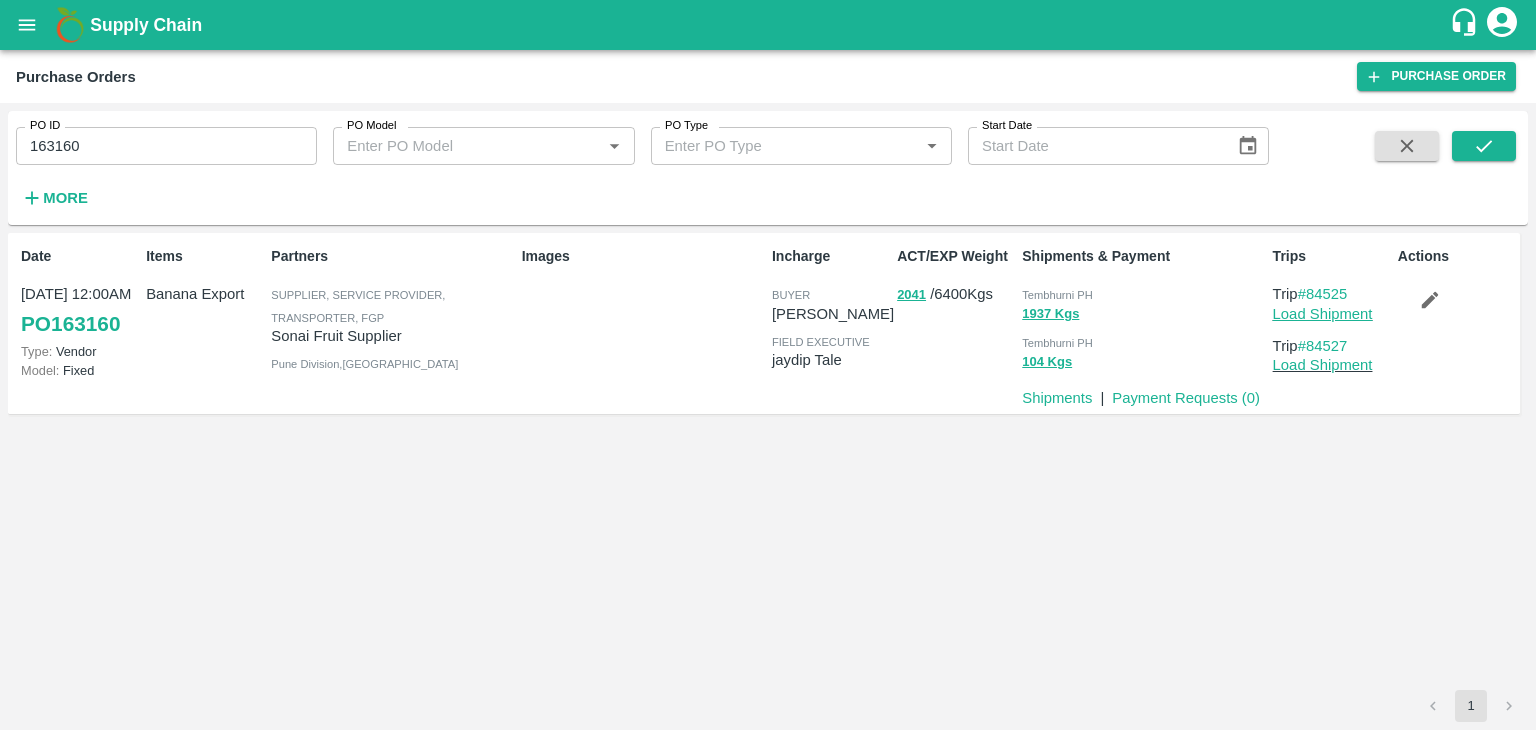 click on "Load Shipment" at bounding box center [1323, 314] 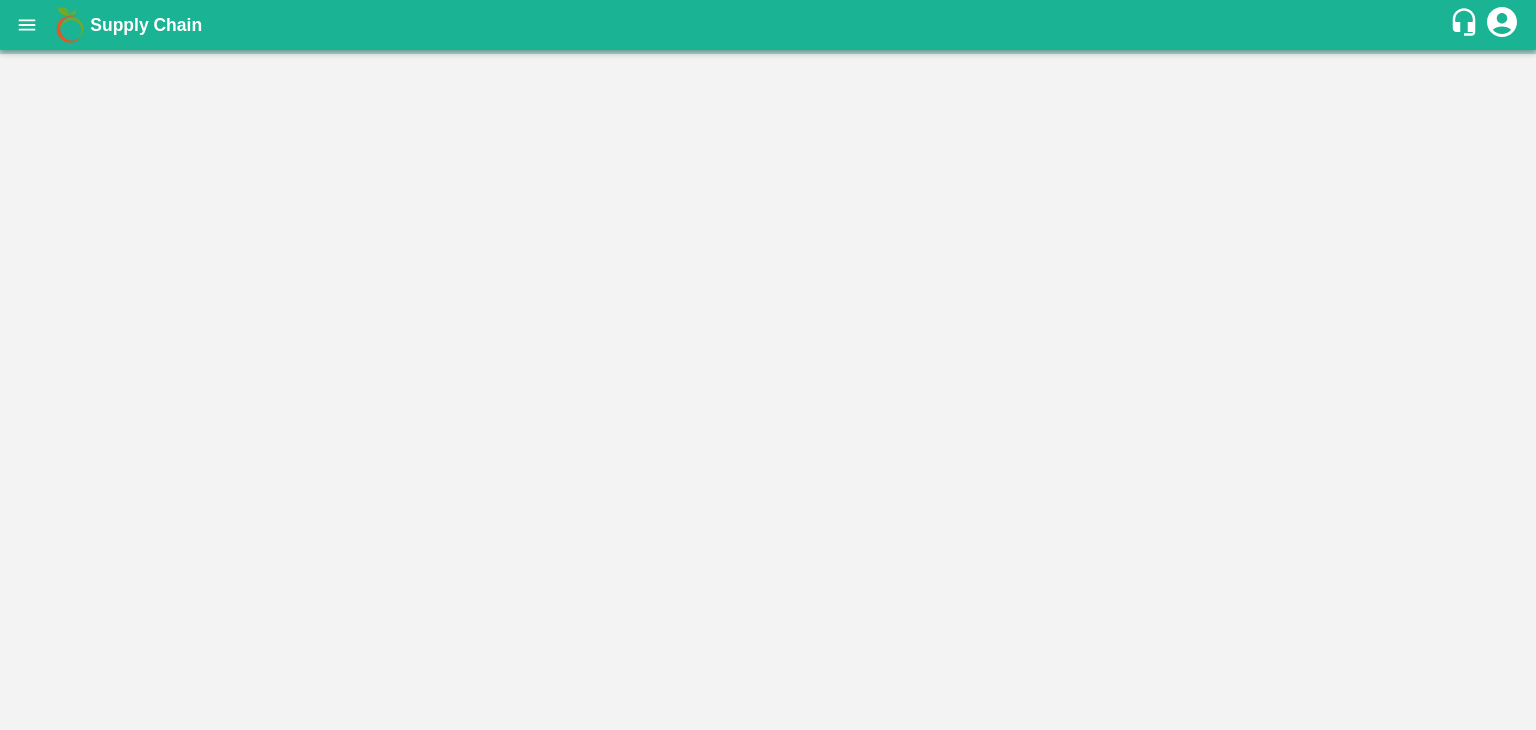 scroll, scrollTop: 0, scrollLeft: 0, axis: both 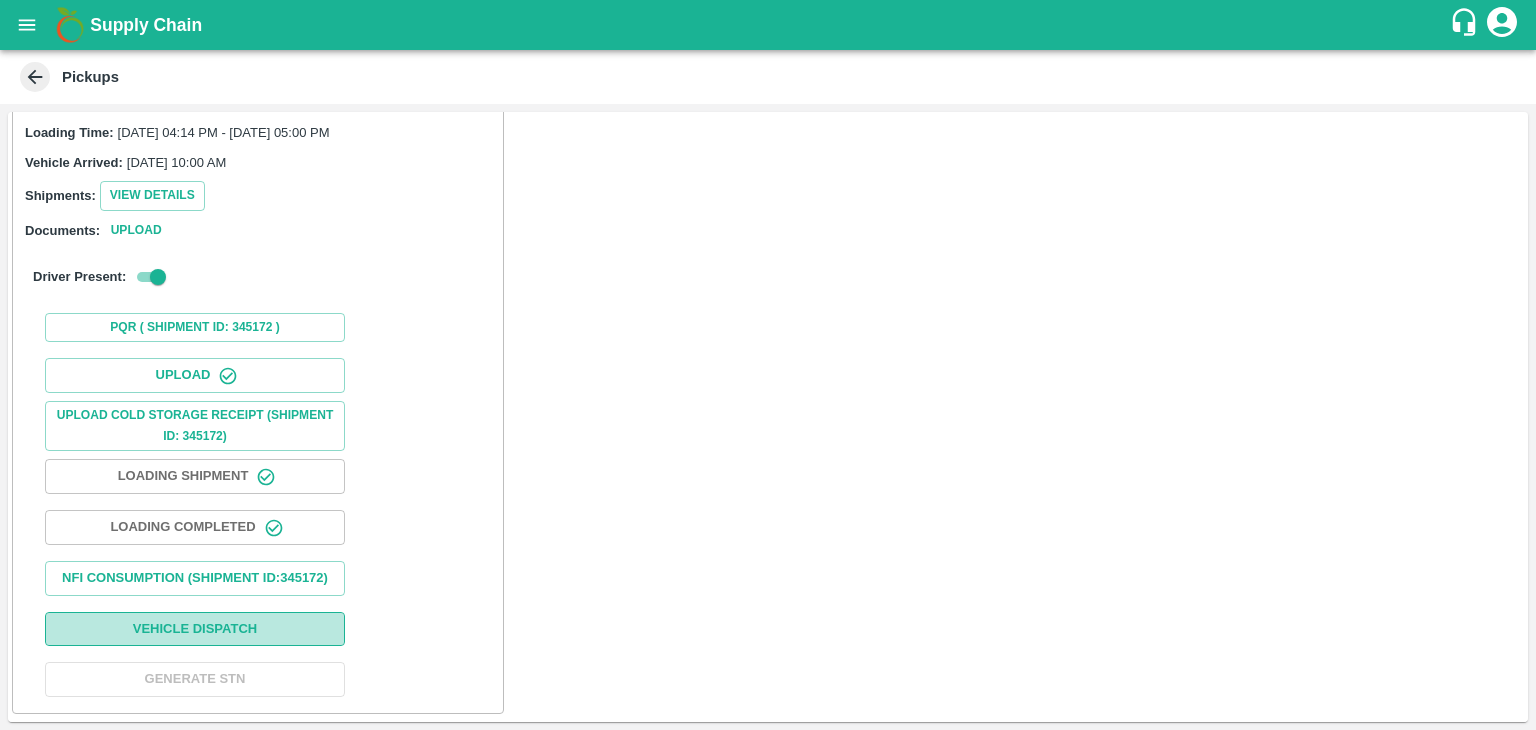 click on "Vehicle Dispatch" at bounding box center (195, 629) 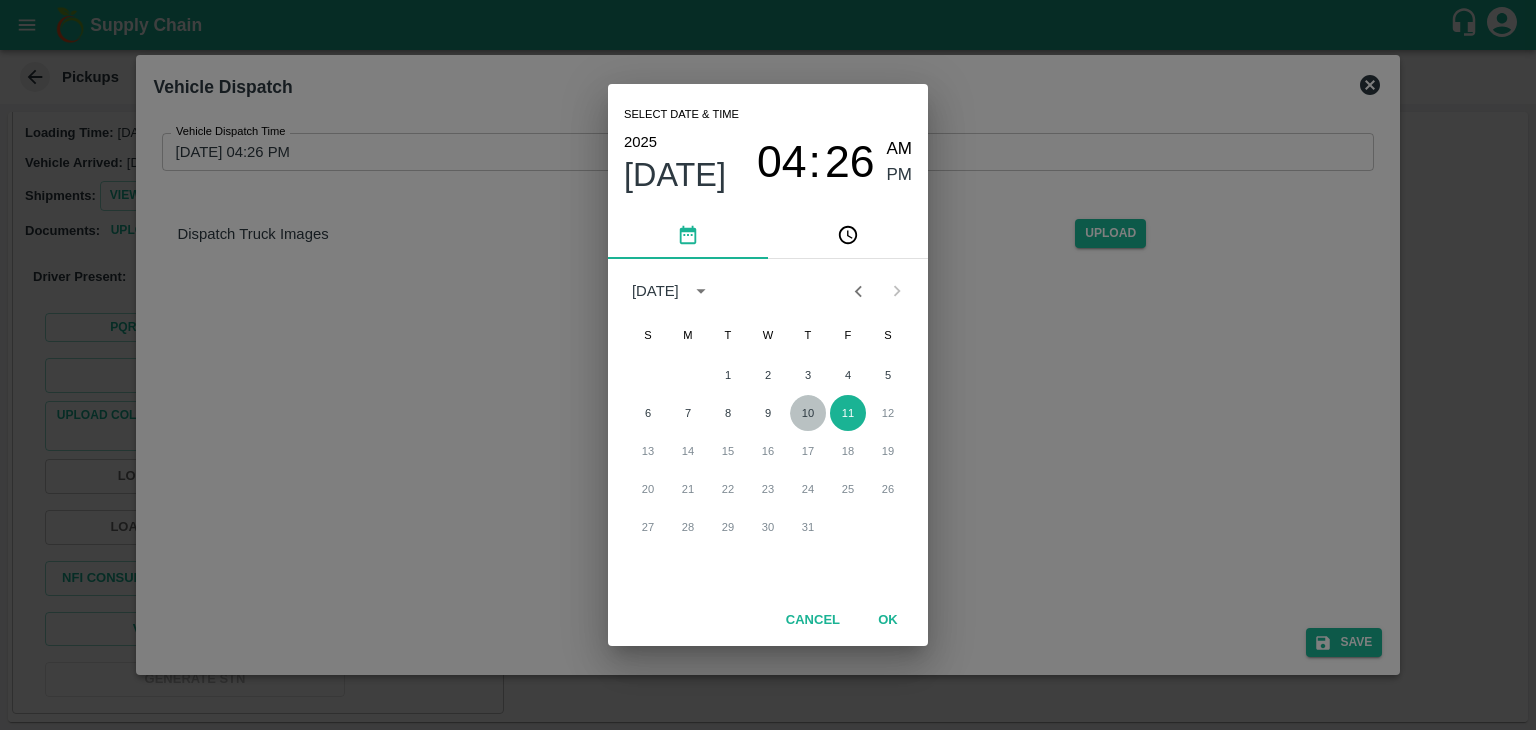click on "10" at bounding box center [808, 413] 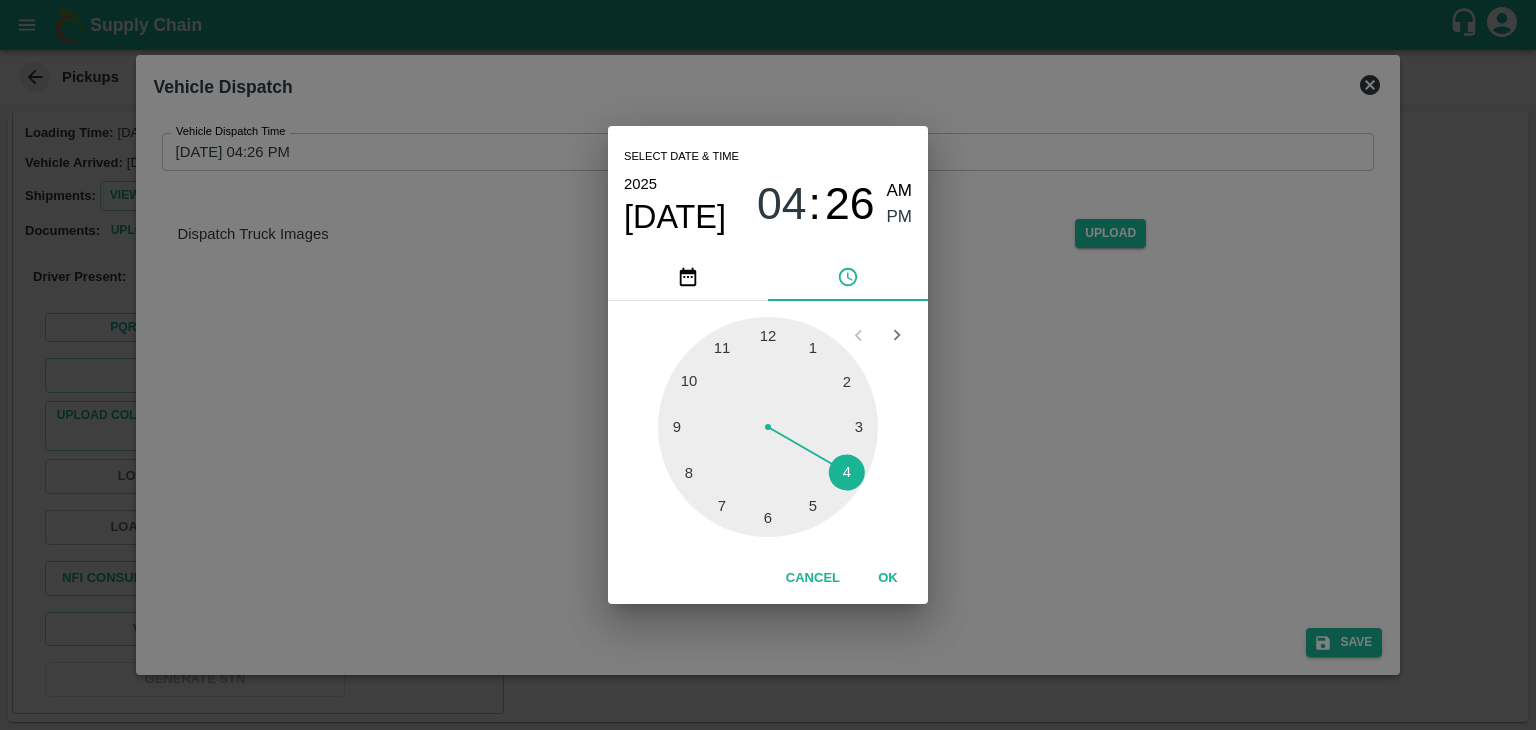 click at bounding box center (768, 427) 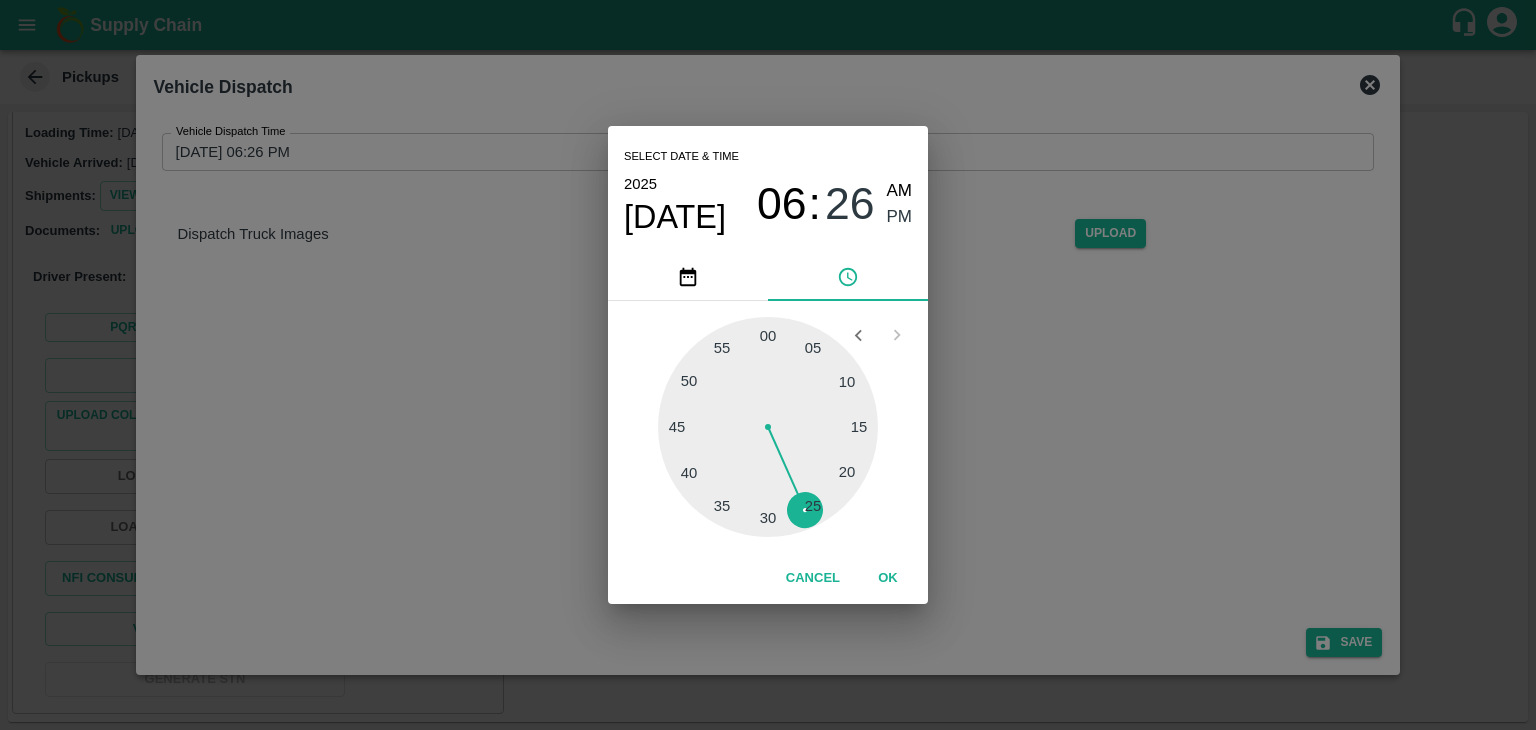 click at bounding box center [768, 427] 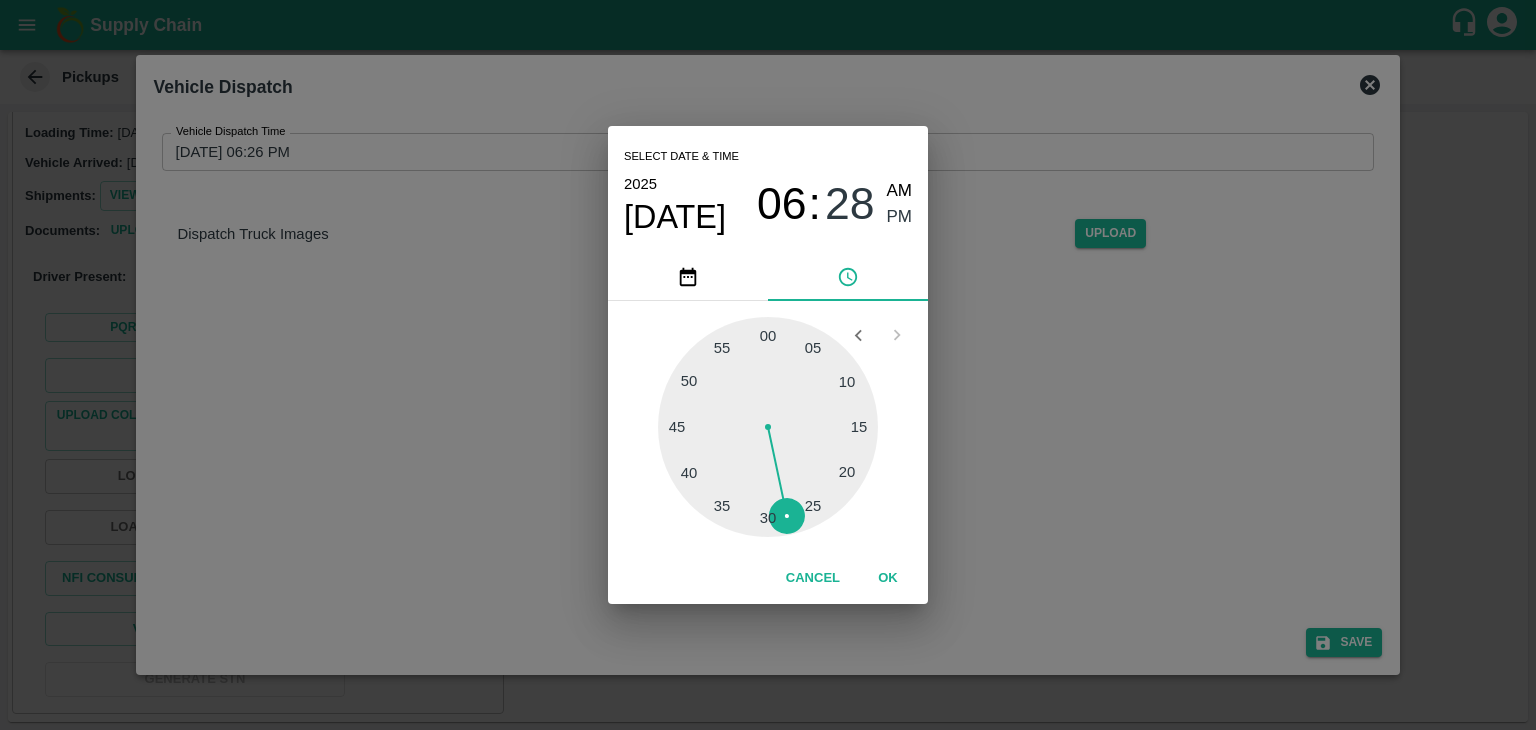 type on "[DATE] 06:28 PM" 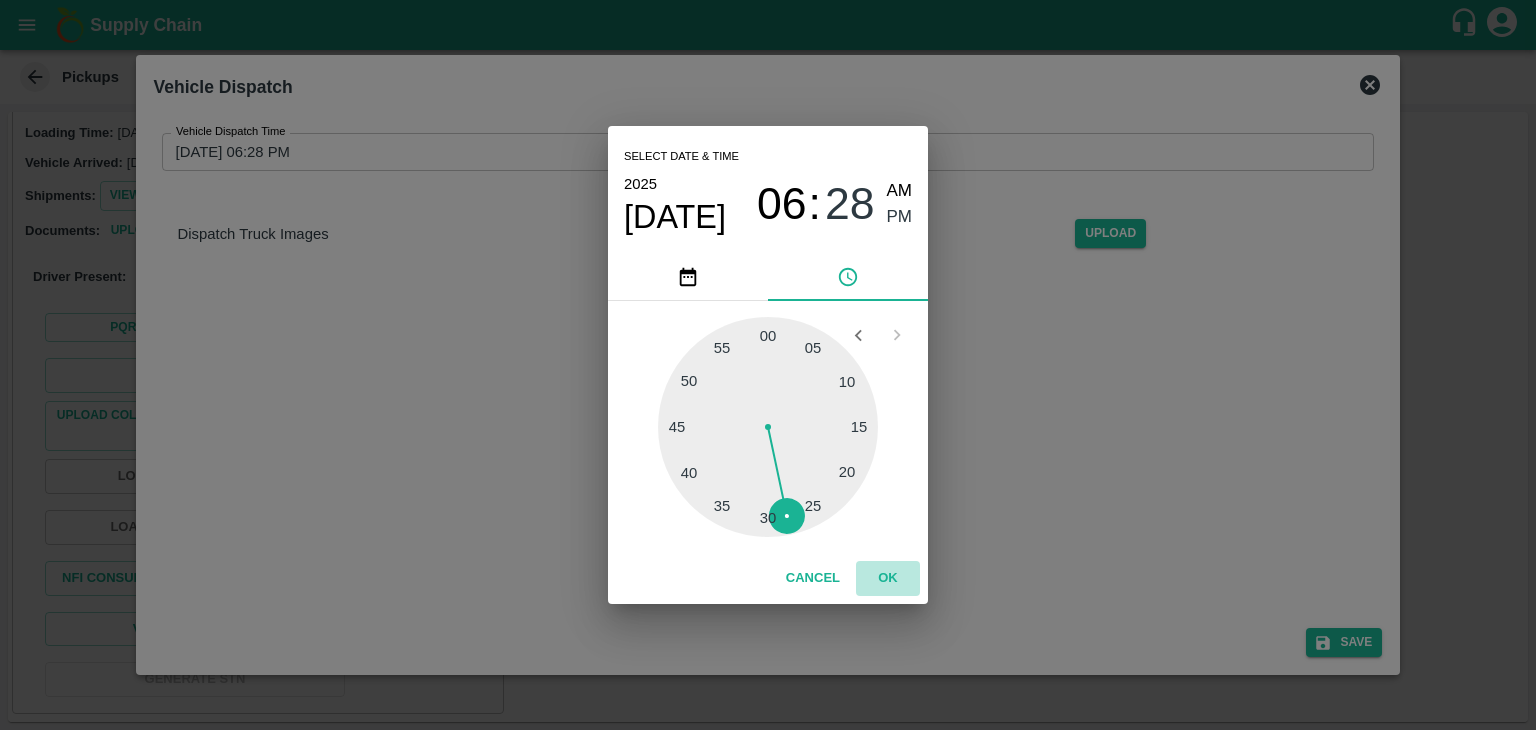 click on "OK" at bounding box center [888, 578] 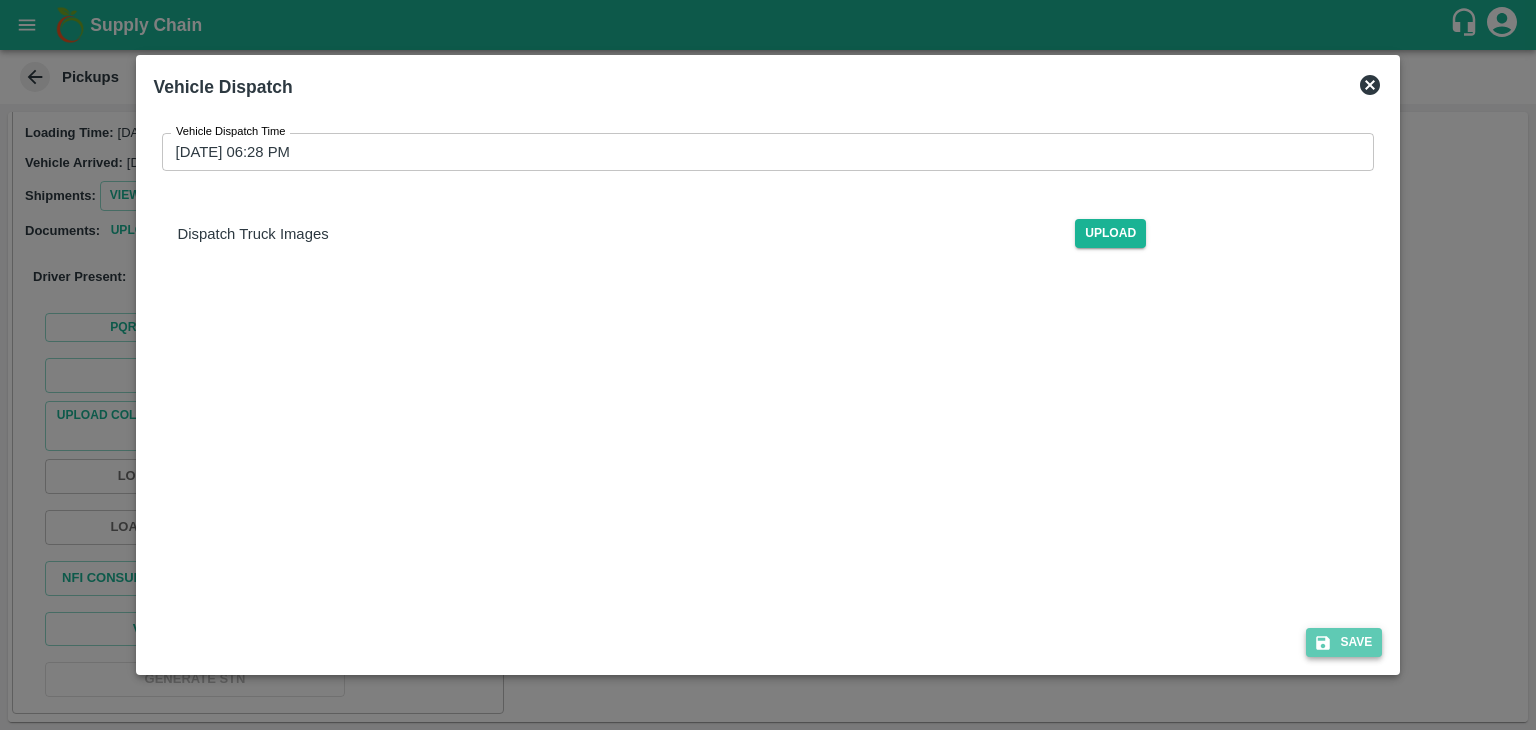 click 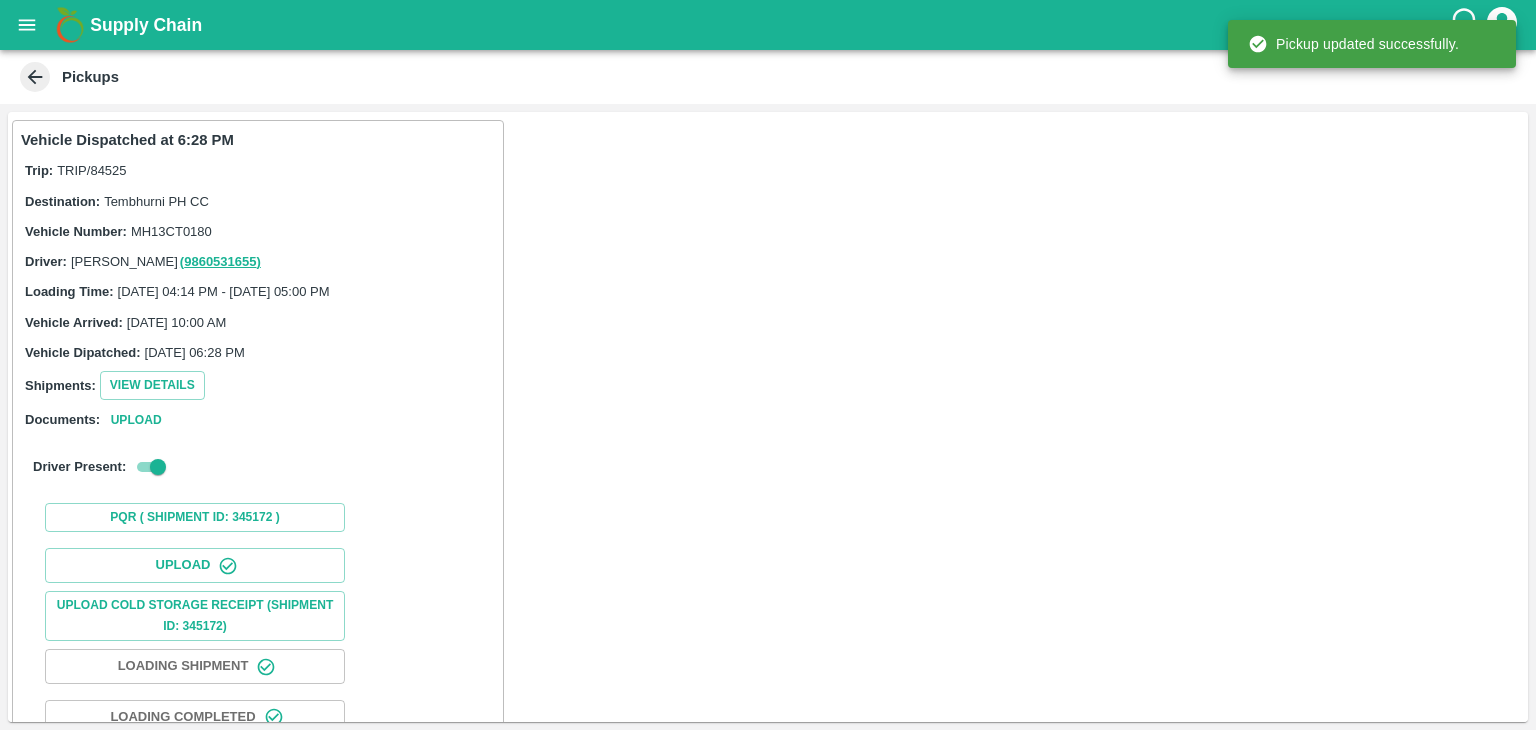 scroll, scrollTop: 209, scrollLeft: 0, axis: vertical 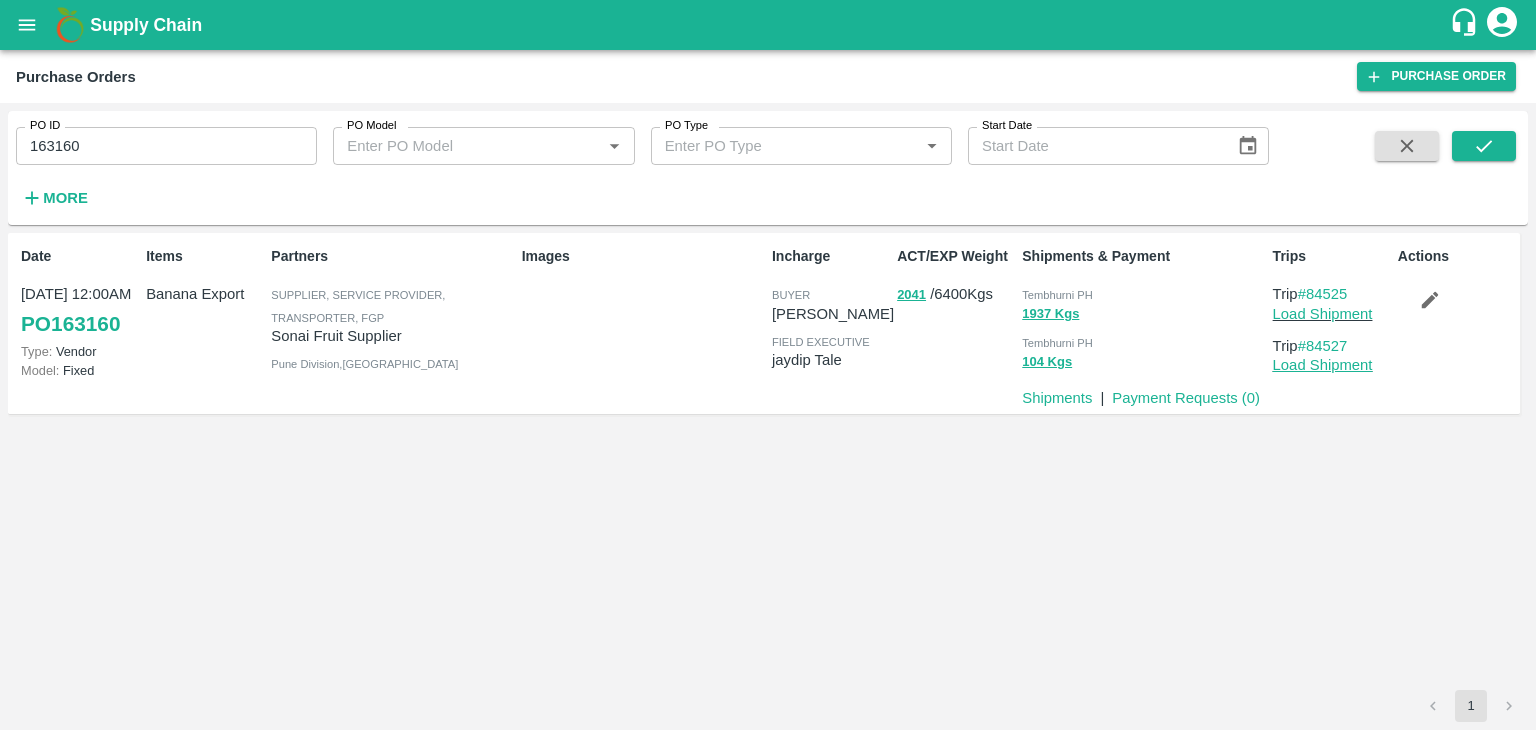 click on "Load Shipment" at bounding box center [1323, 365] 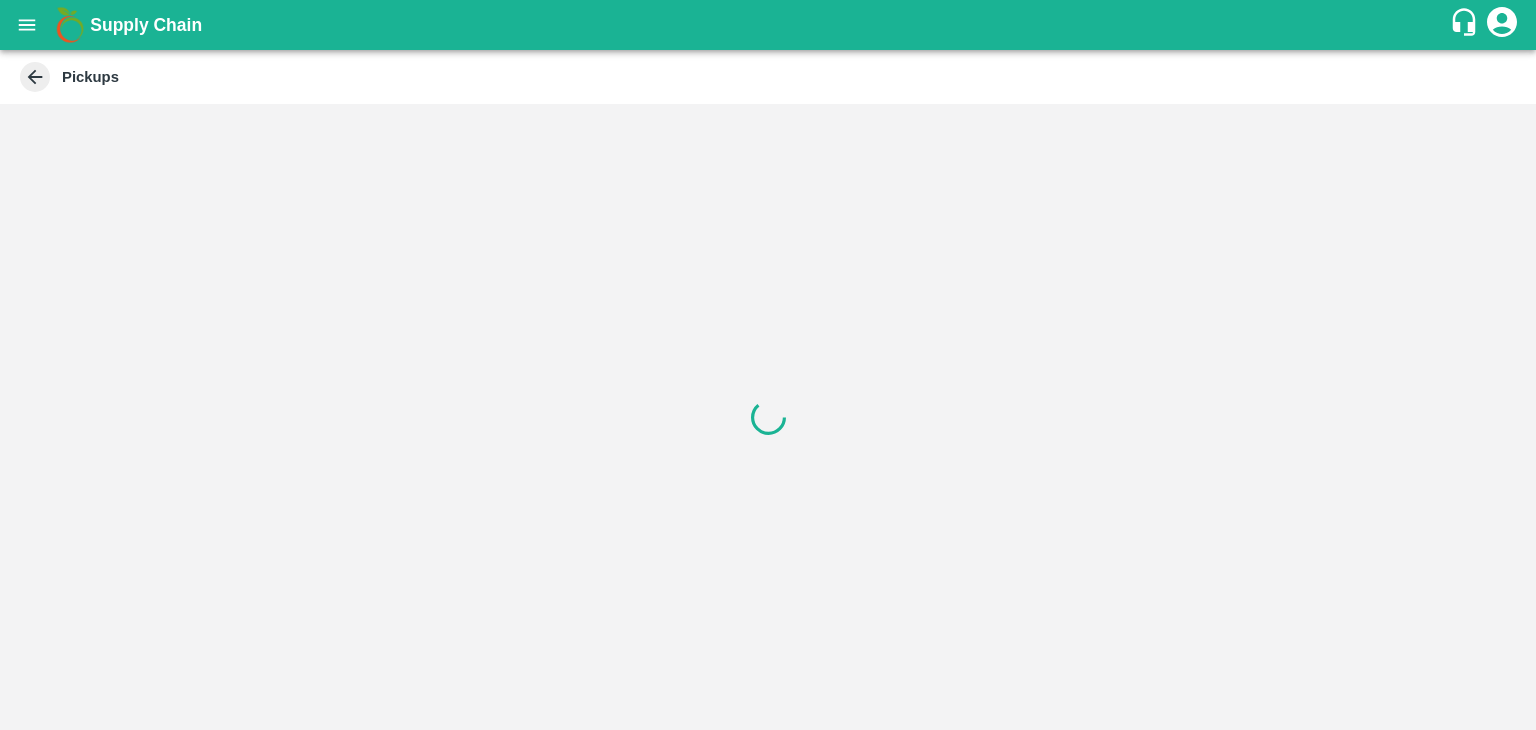 scroll, scrollTop: 0, scrollLeft: 0, axis: both 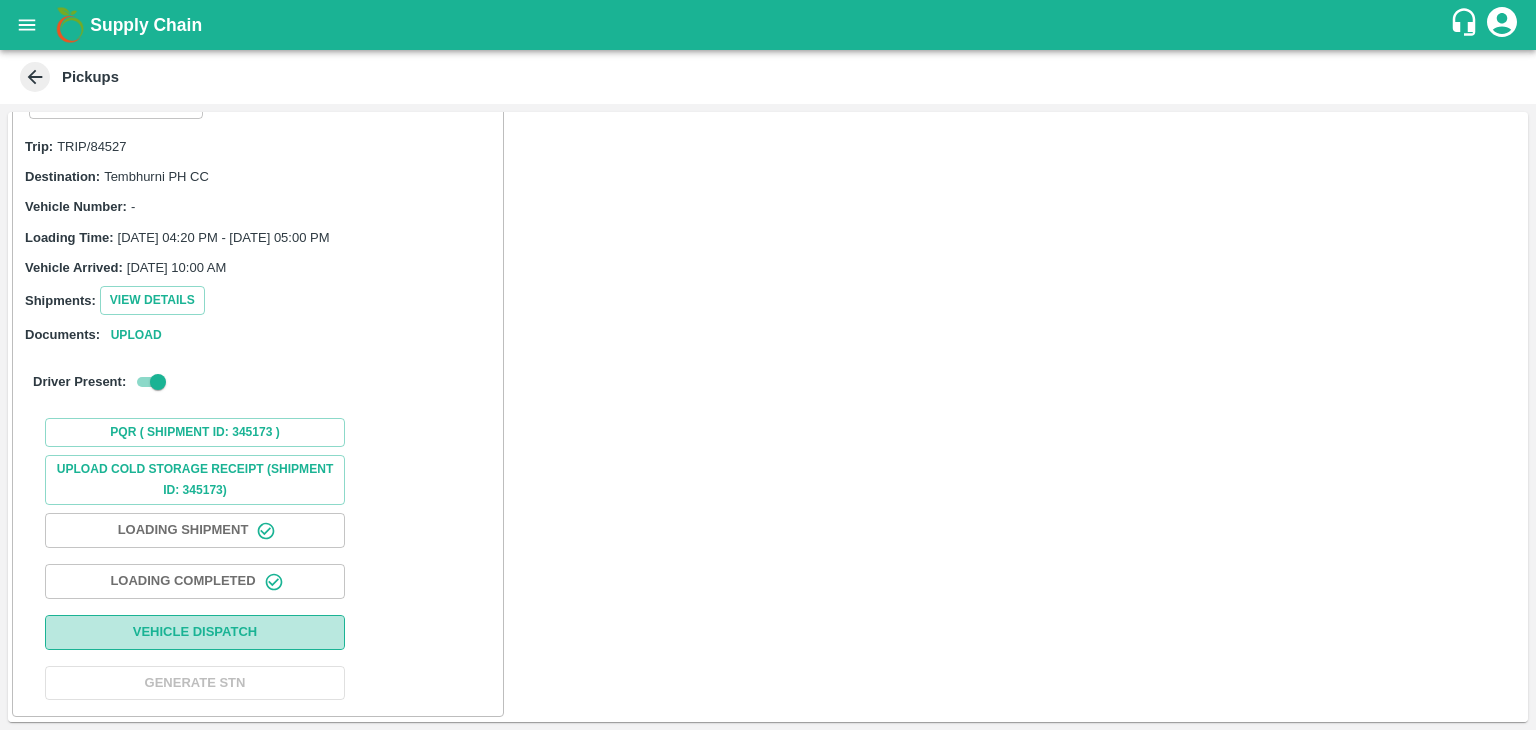 click on "Vehicle Dispatch" at bounding box center (195, 632) 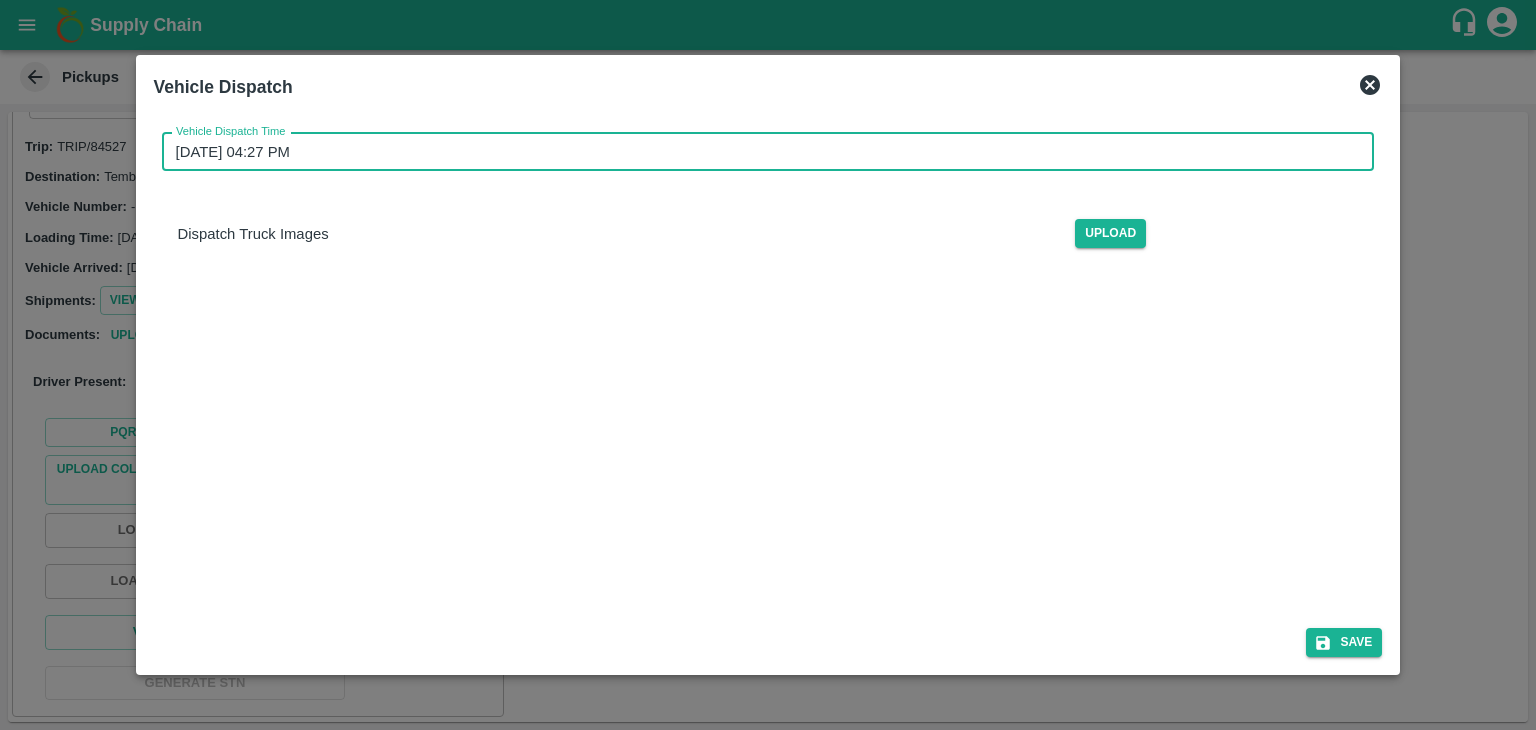 click on "11/07/2025 04:27 PM" at bounding box center (761, 152) 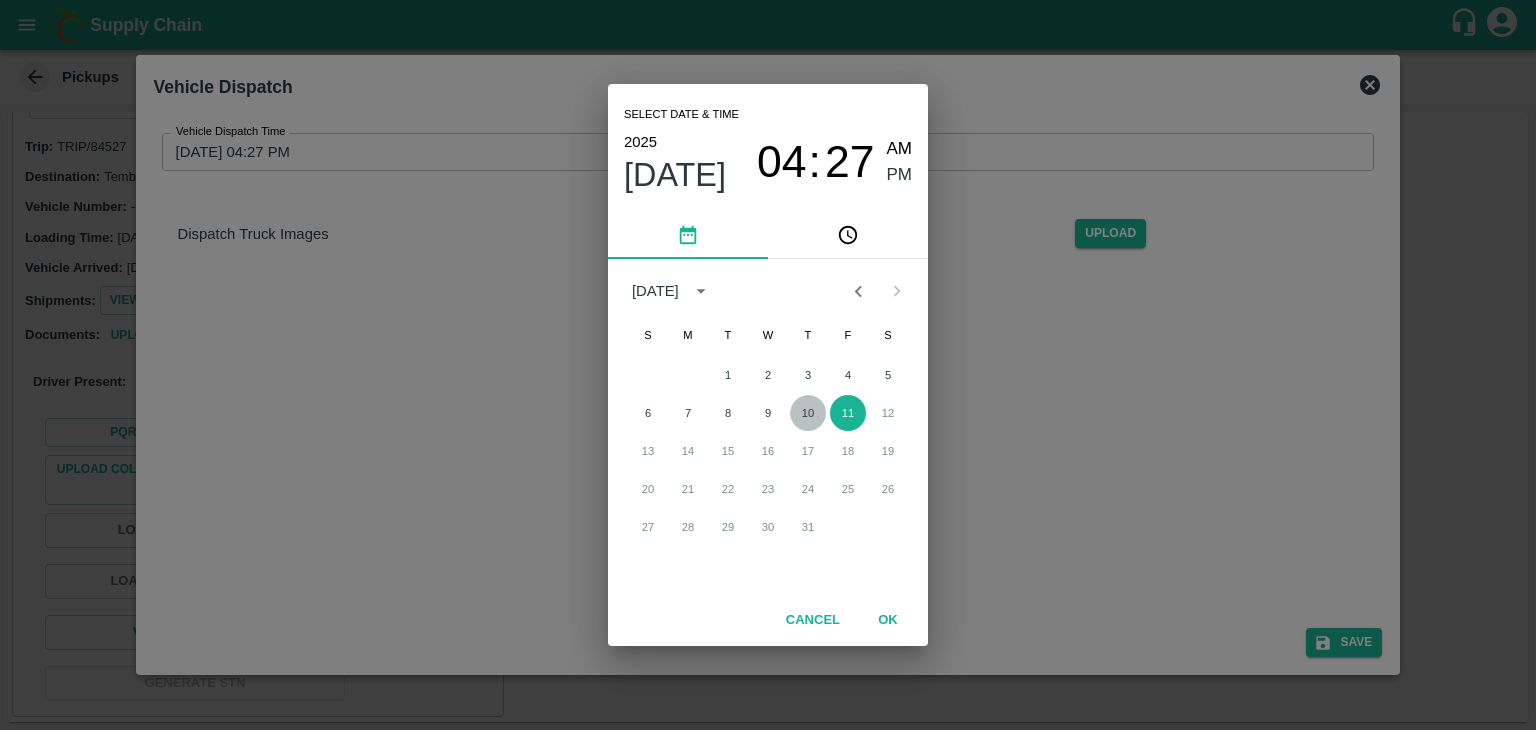 click on "10" at bounding box center [808, 413] 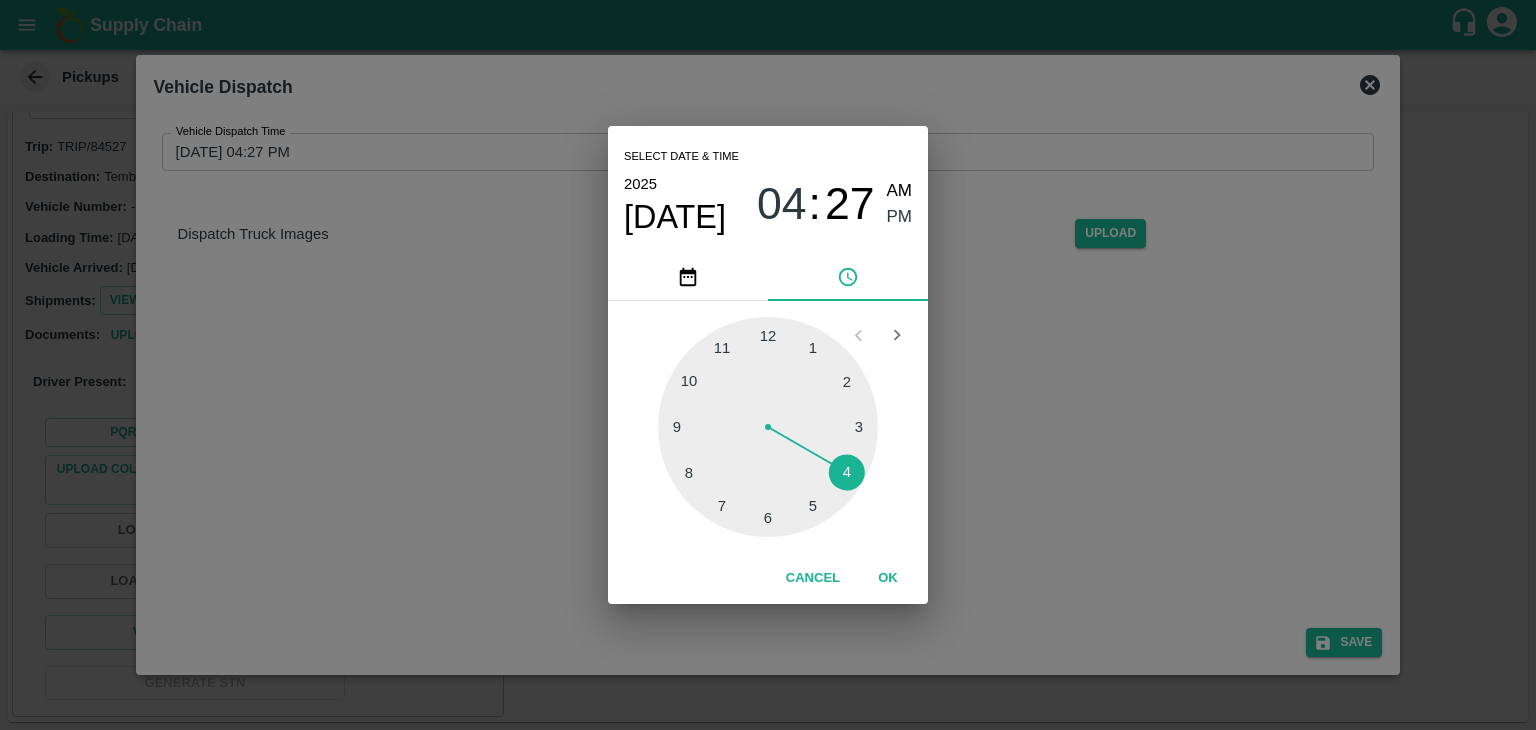 click at bounding box center [768, 427] 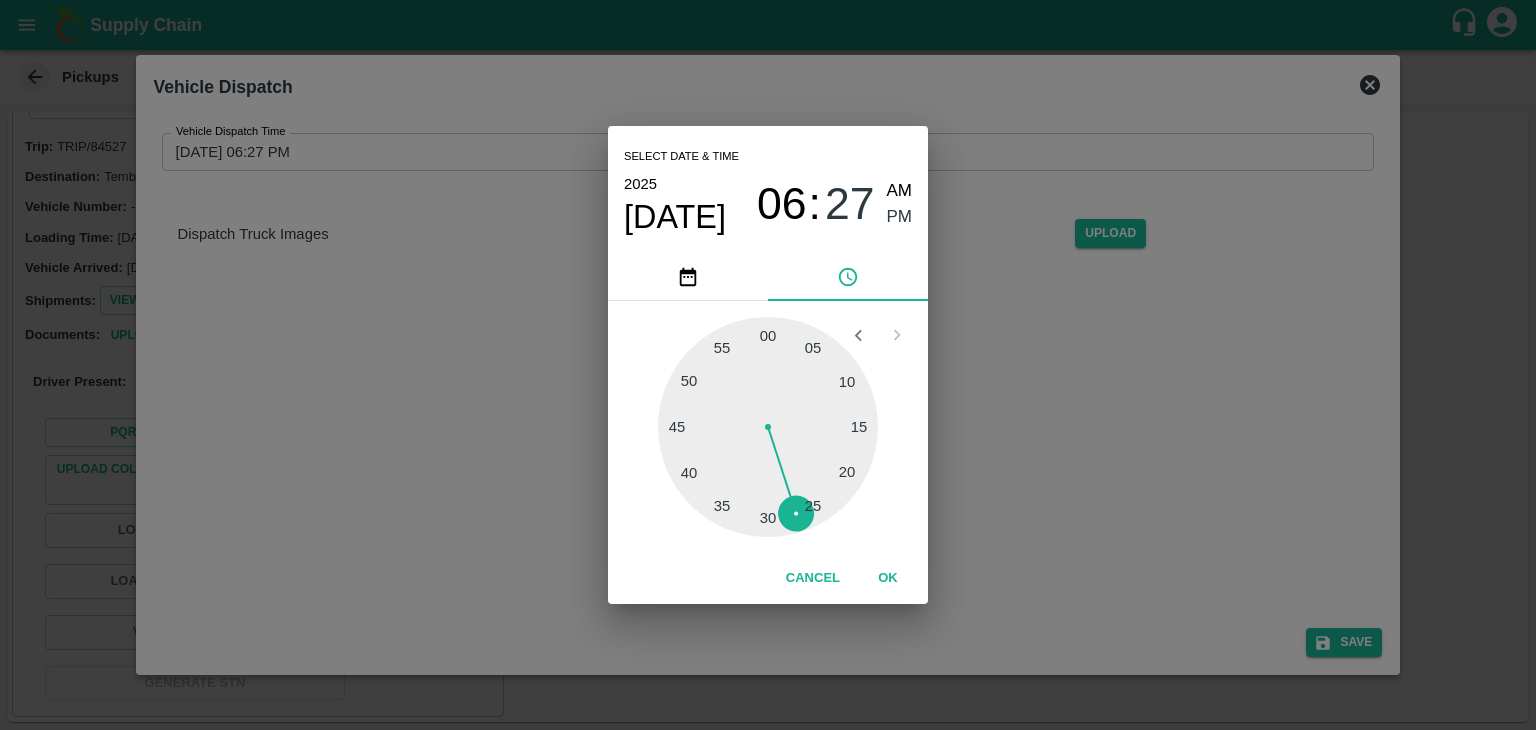 click at bounding box center (768, 427) 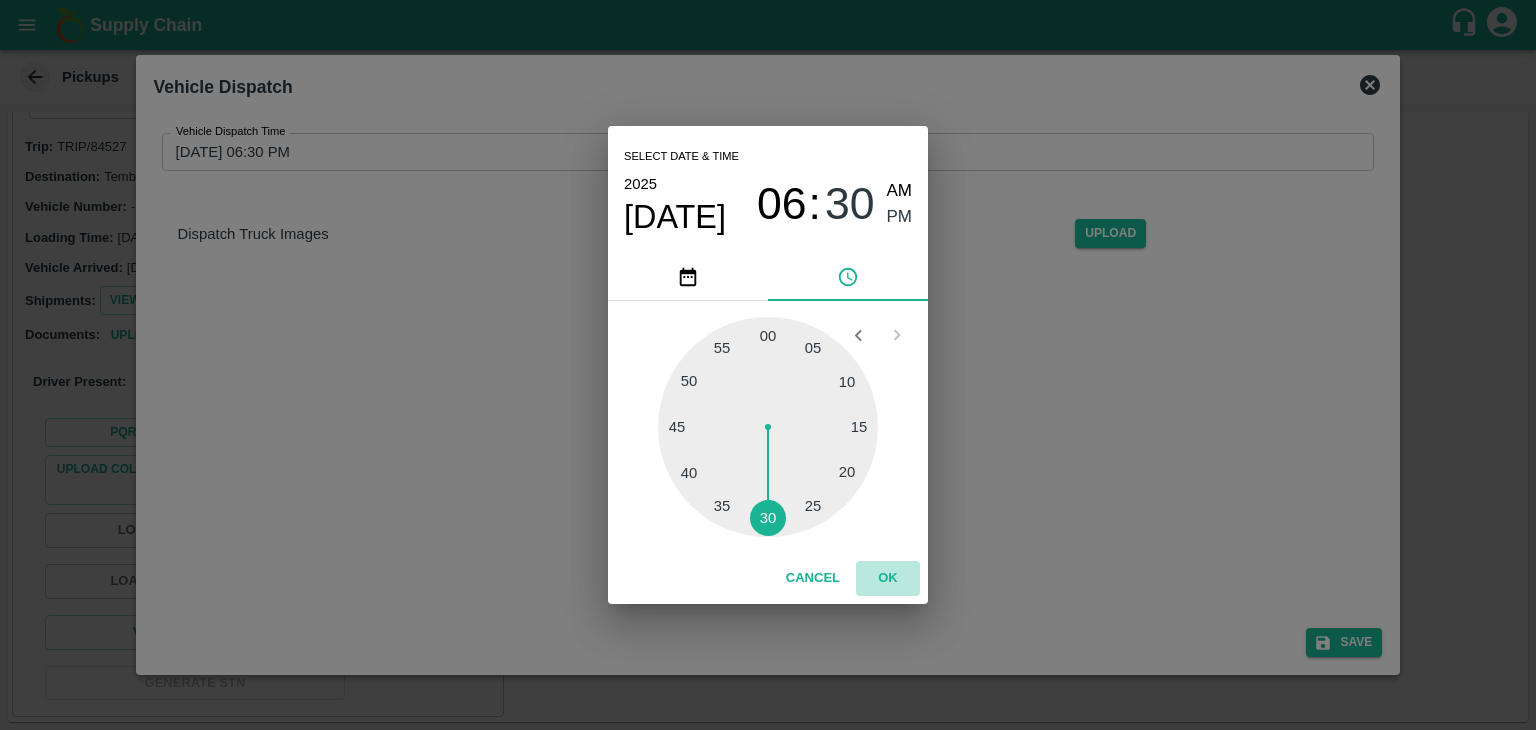 click on "OK" at bounding box center [888, 578] 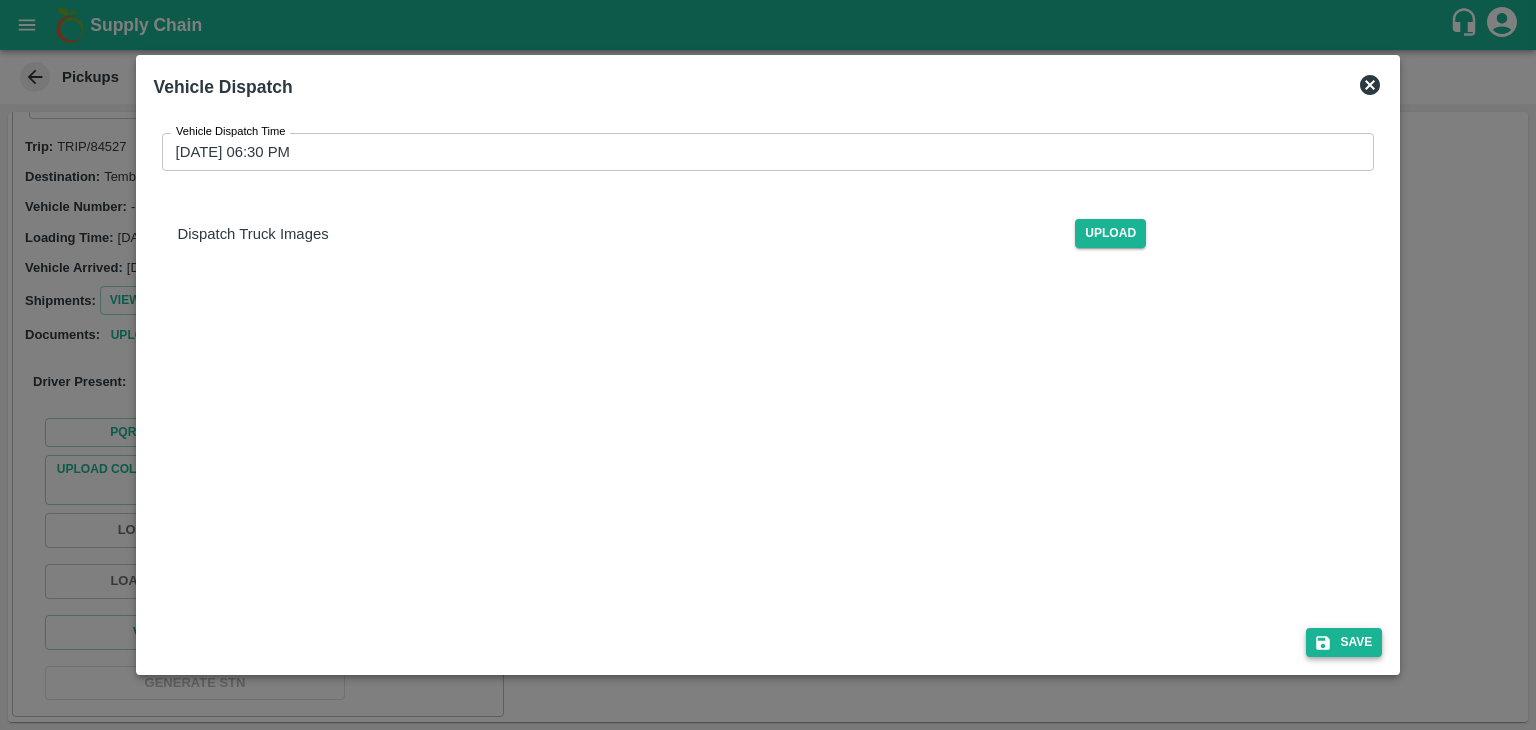 drag, startPoint x: 1384, startPoint y: 657, endPoint x: 1364, endPoint y: 641, distance: 25.612497 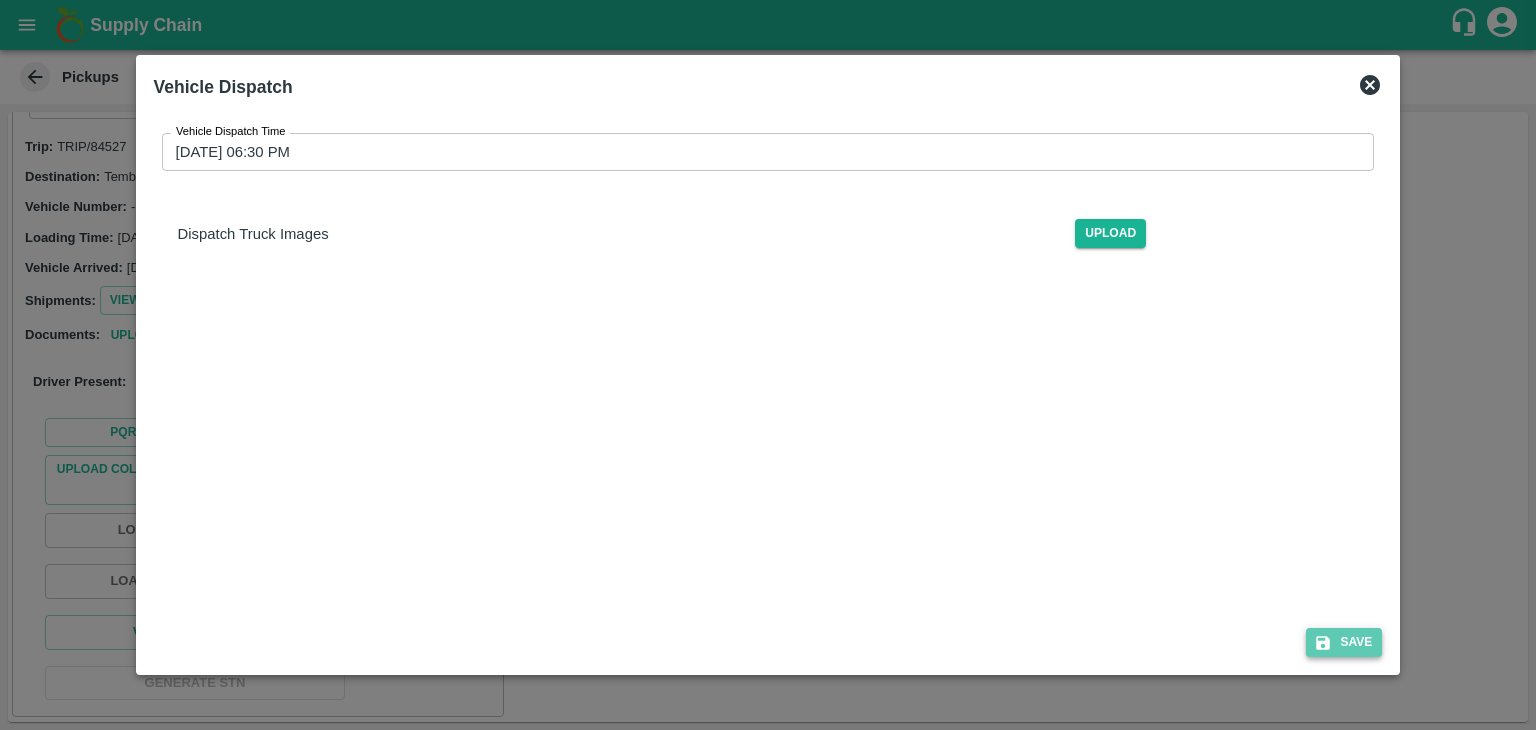 click on "Save" at bounding box center (1344, 642) 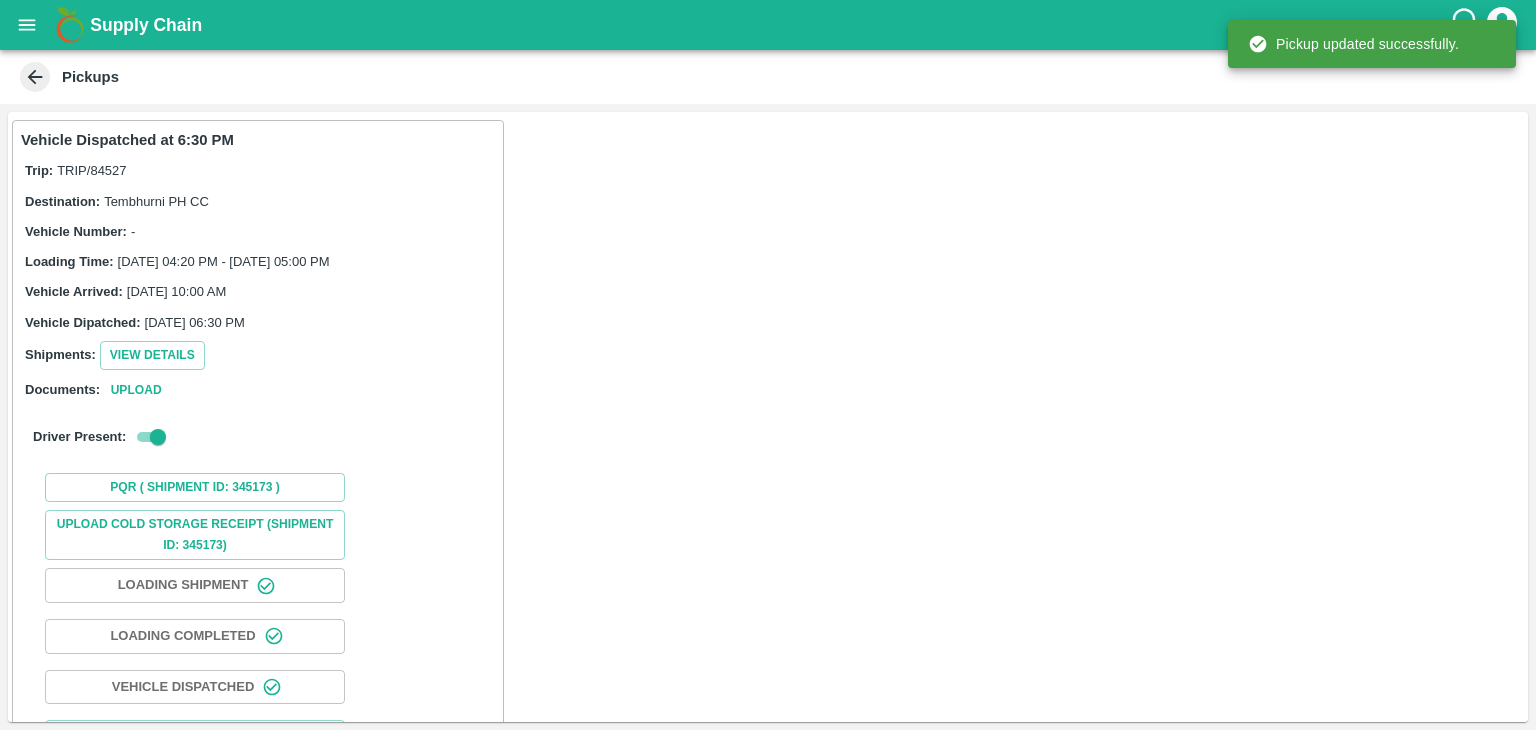 scroll, scrollTop: 55, scrollLeft: 0, axis: vertical 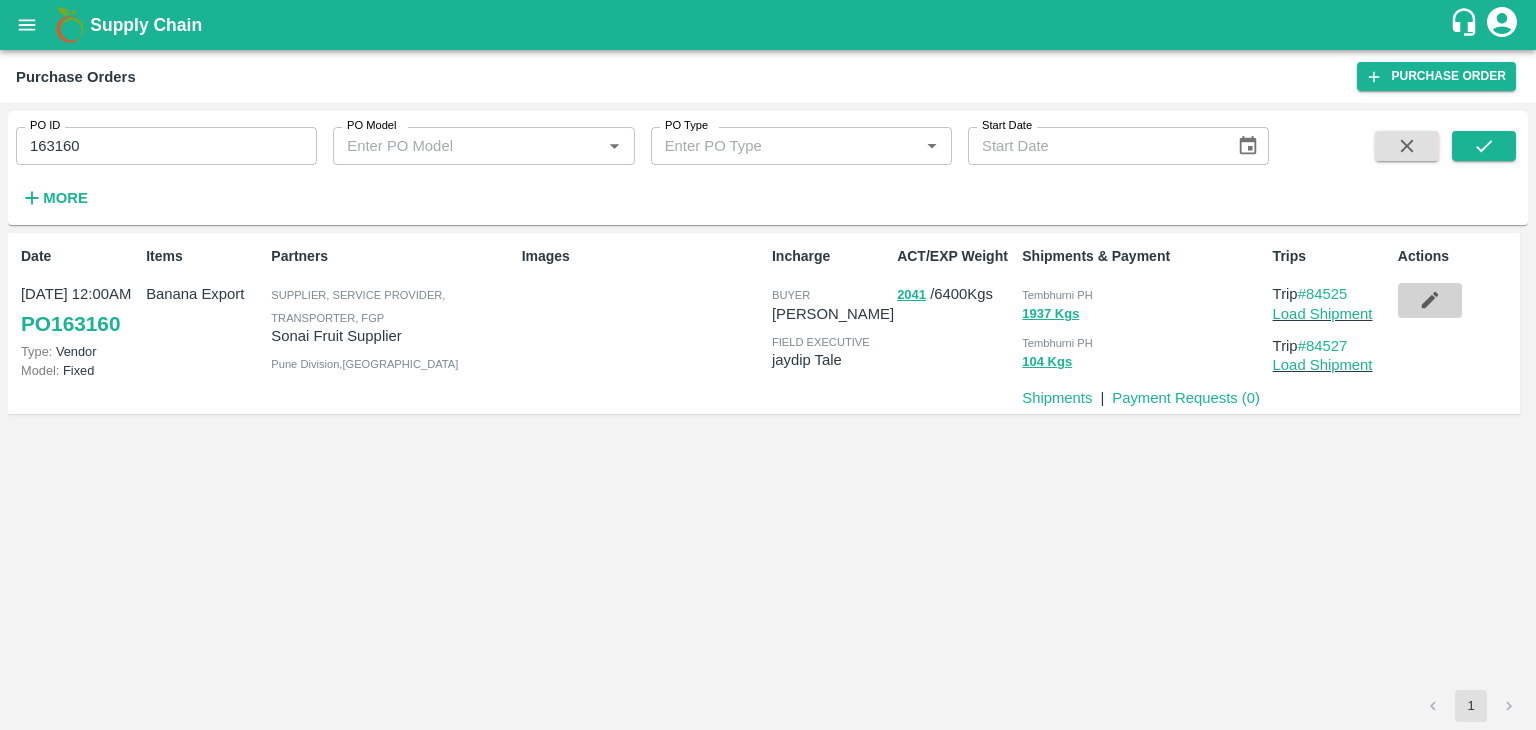 click 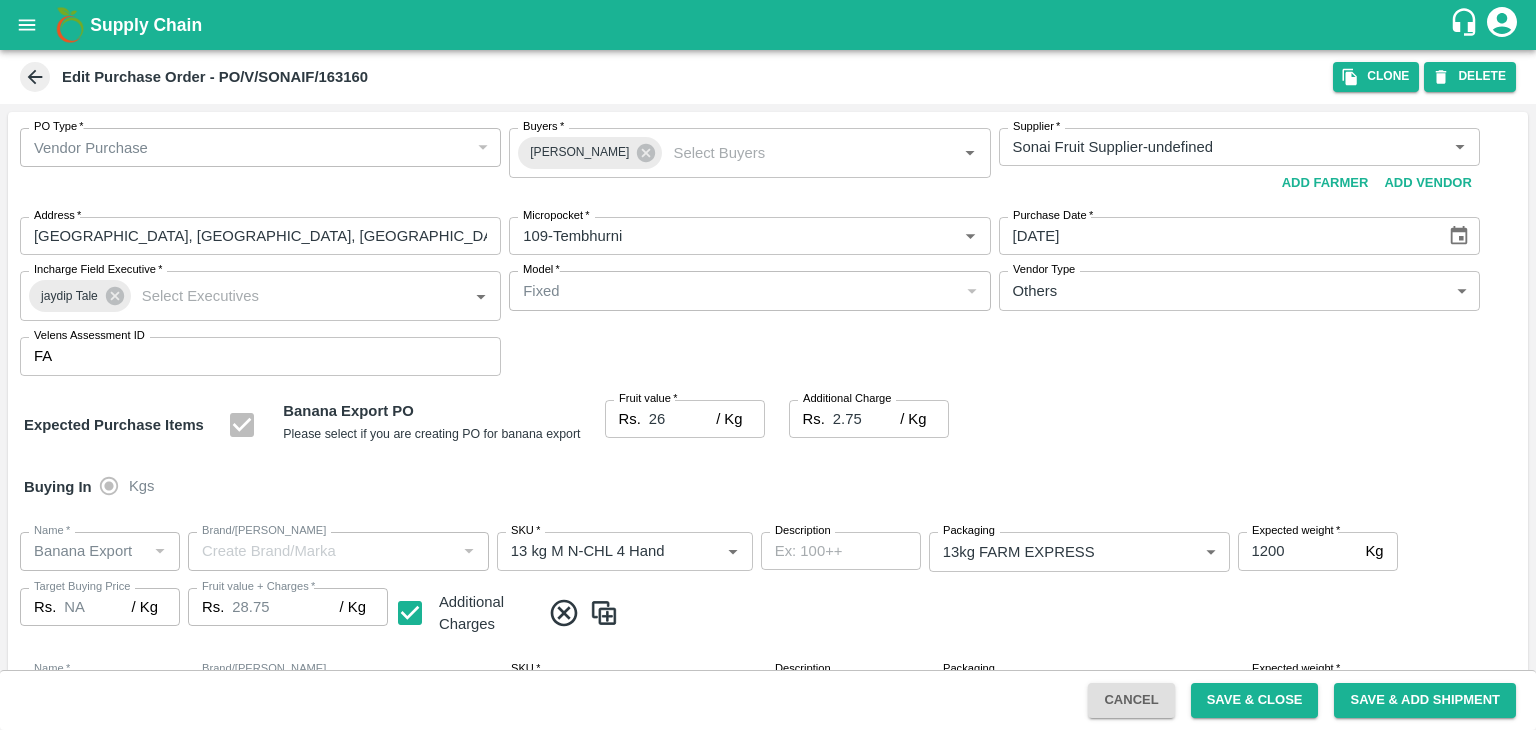 scroll, scrollTop: 0, scrollLeft: 0, axis: both 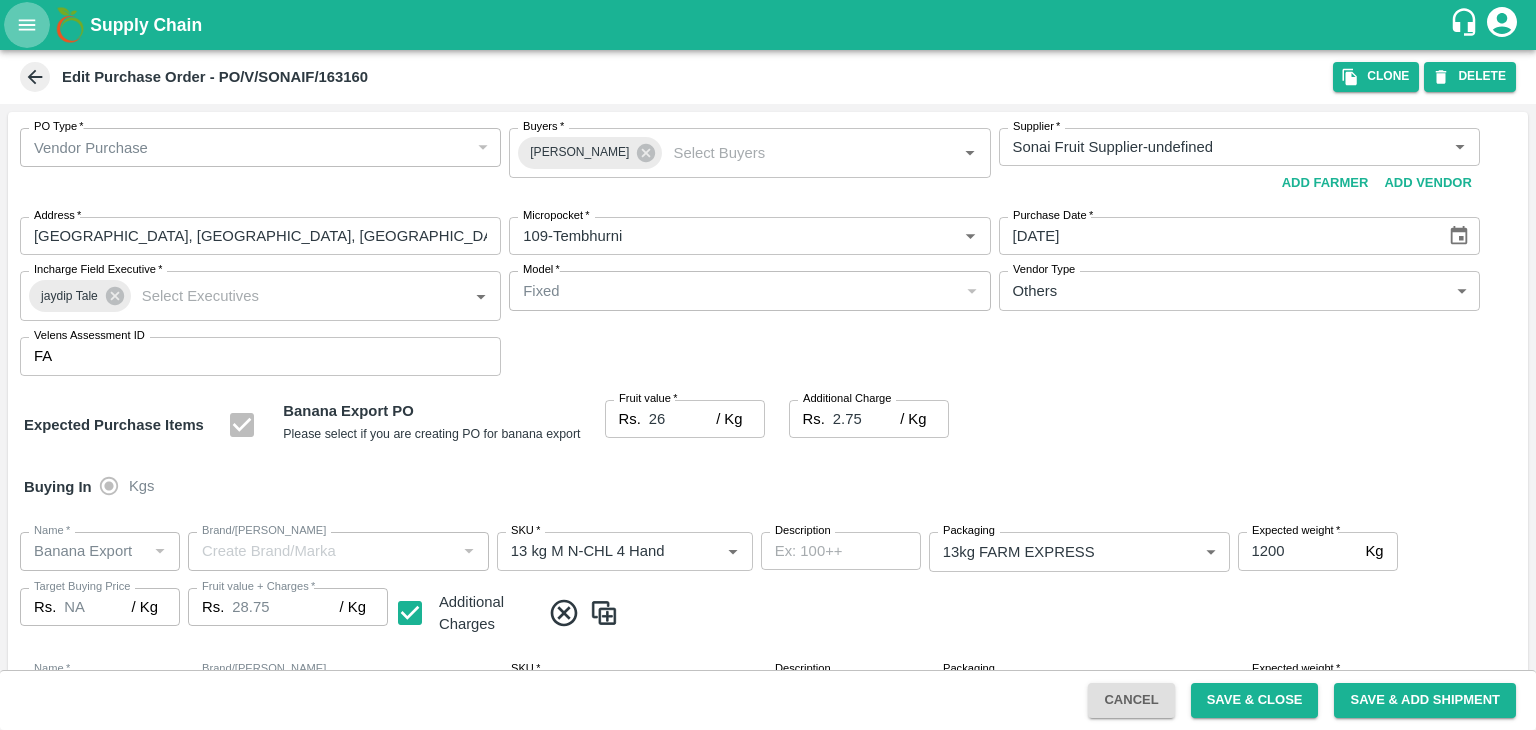 click 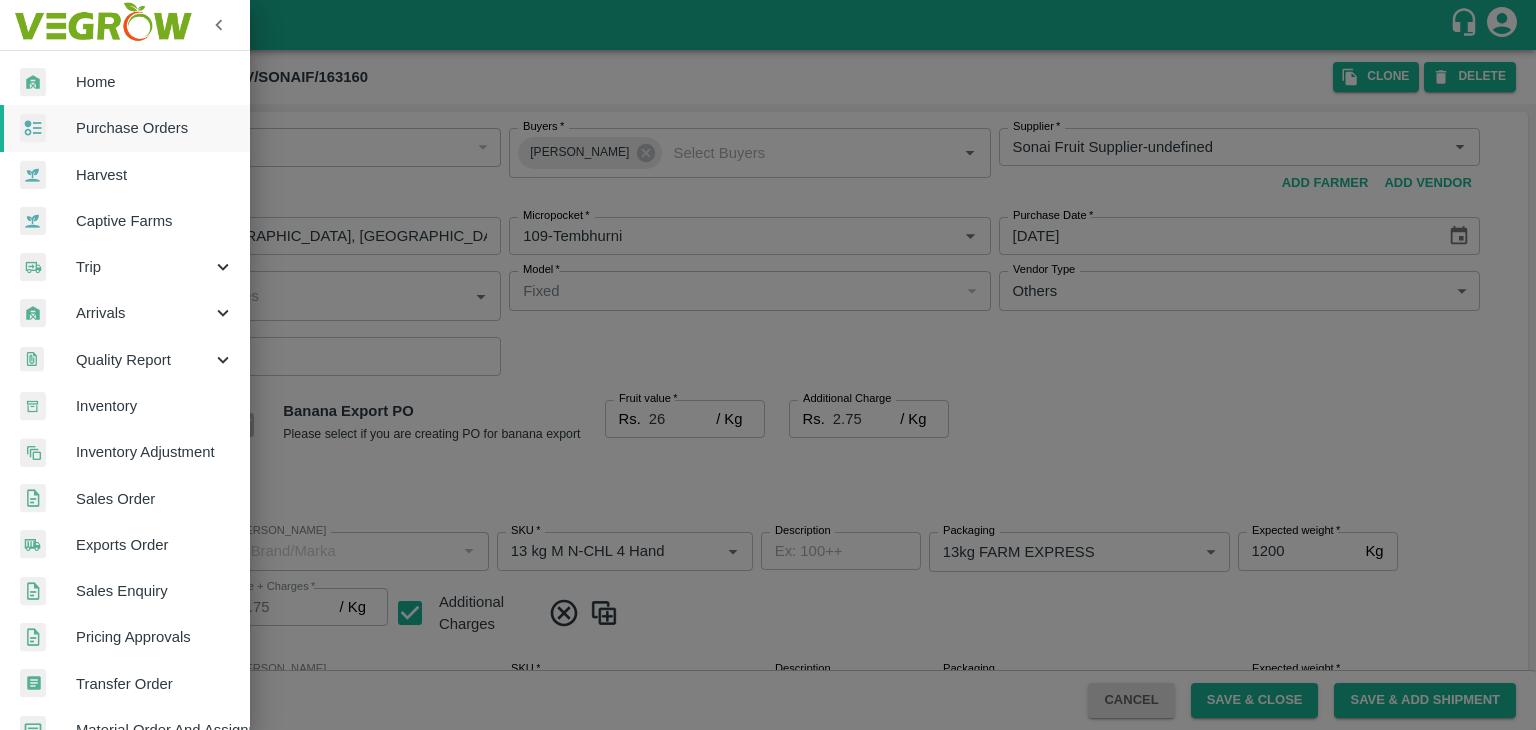 click on "Purchase Orders" at bounding box center [155, 128] 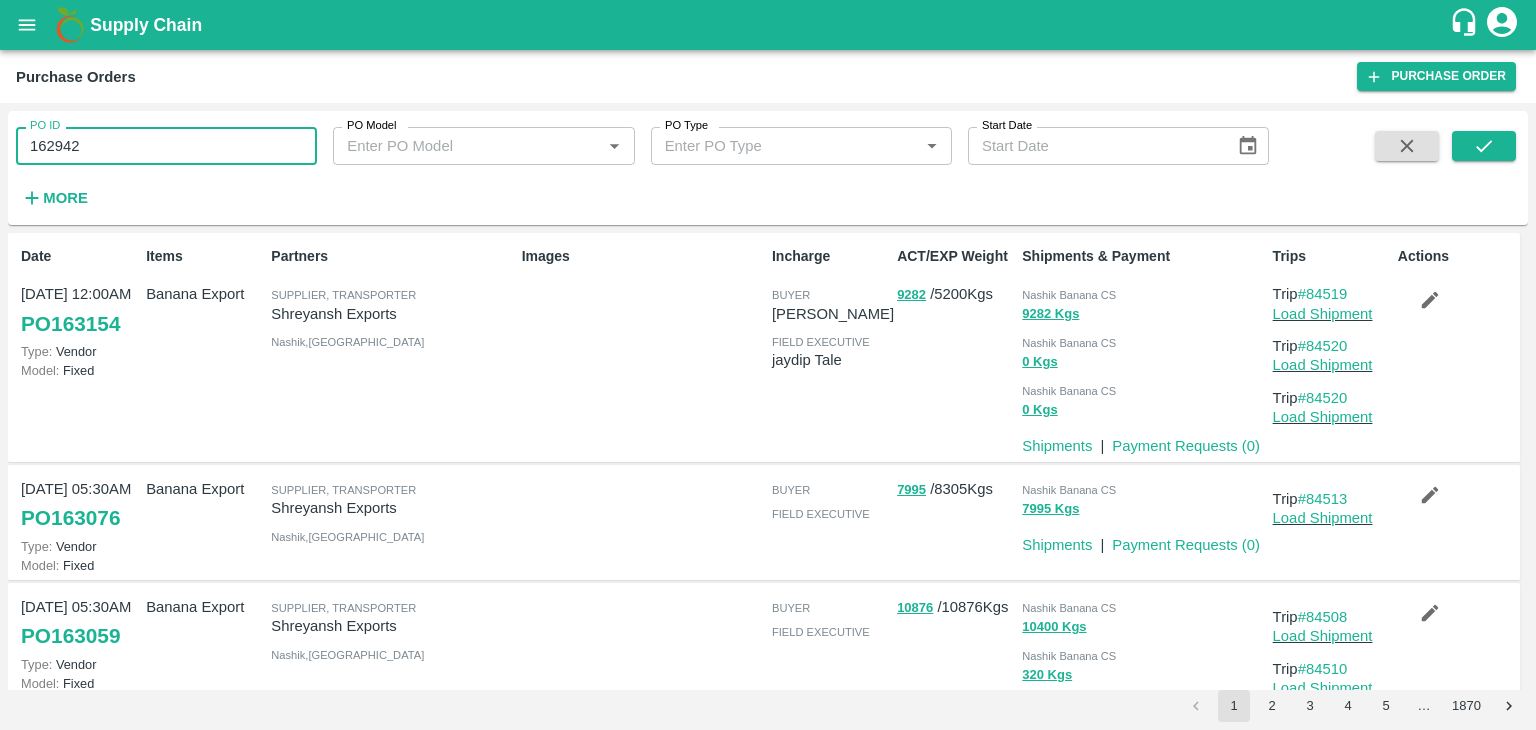 scroll, scrollTop: 0, scrollLeft: 0, axis: both 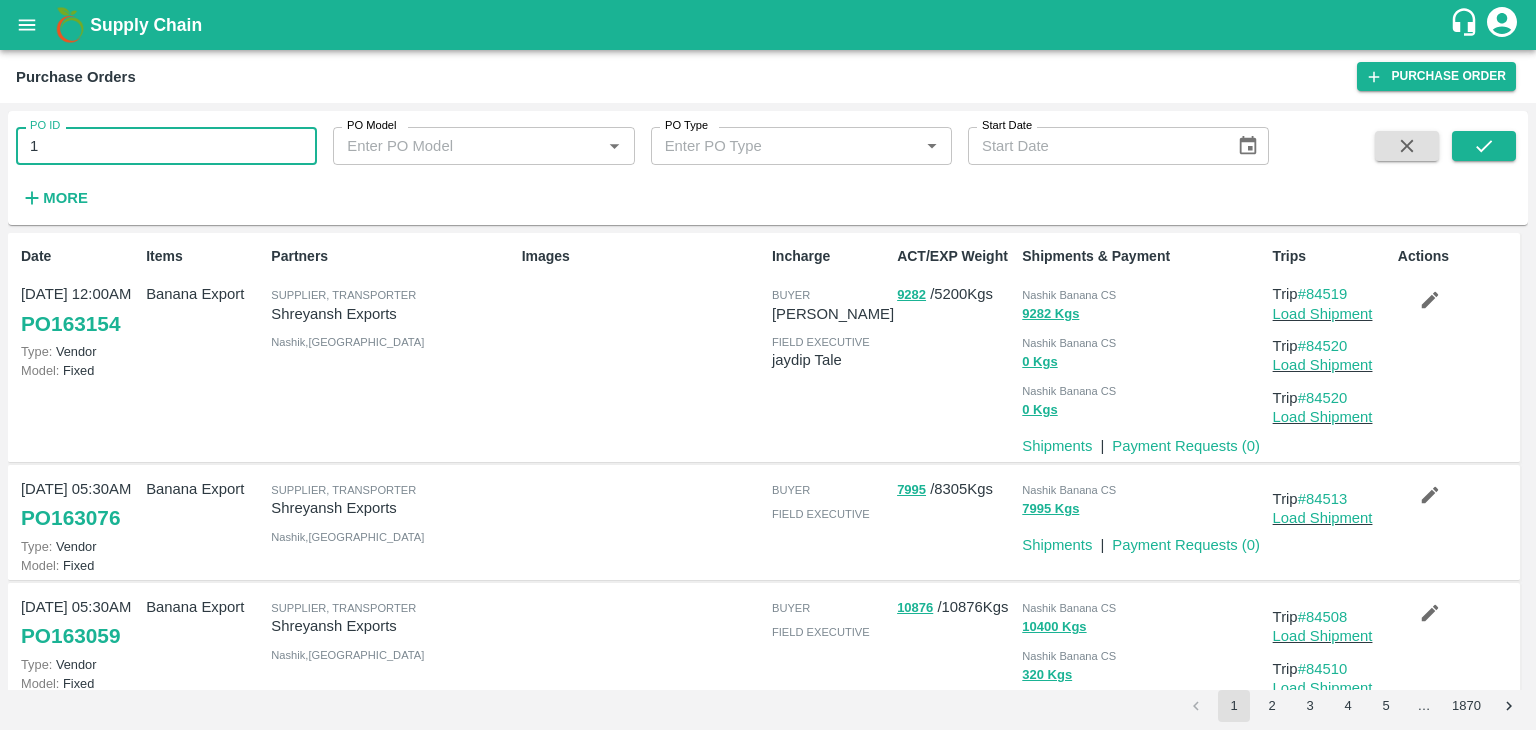 type on "1" 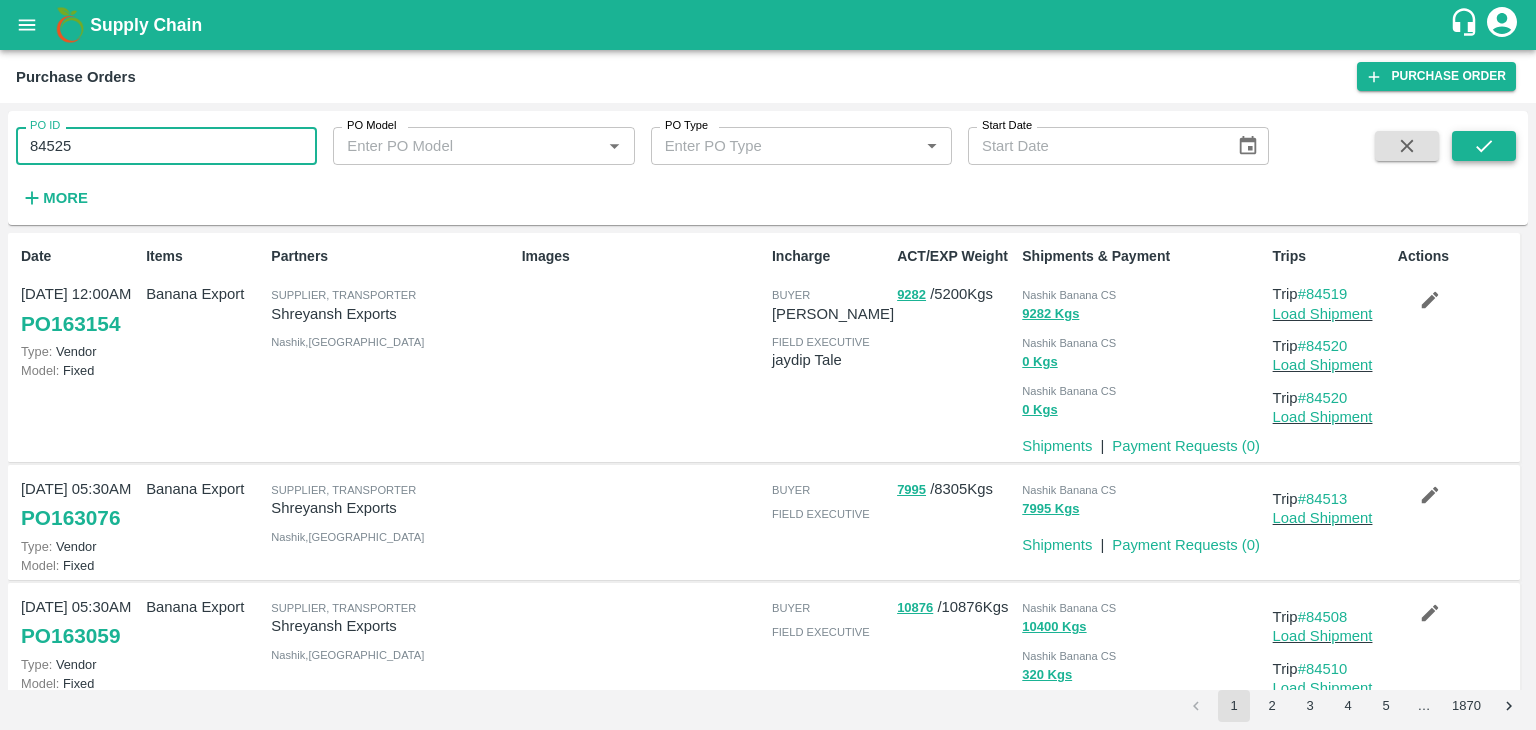 type on "84525" 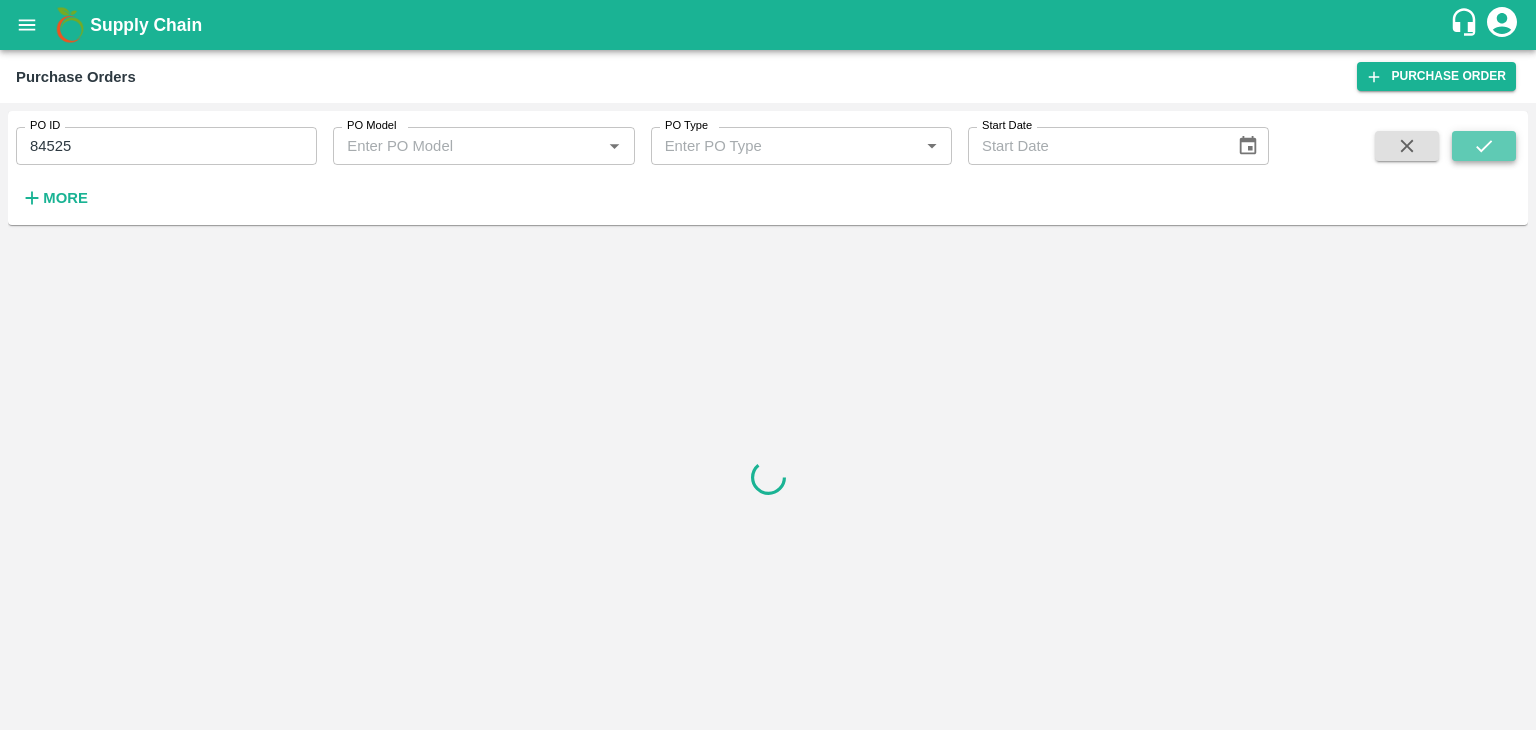 click at bounding box center [1484, 146] 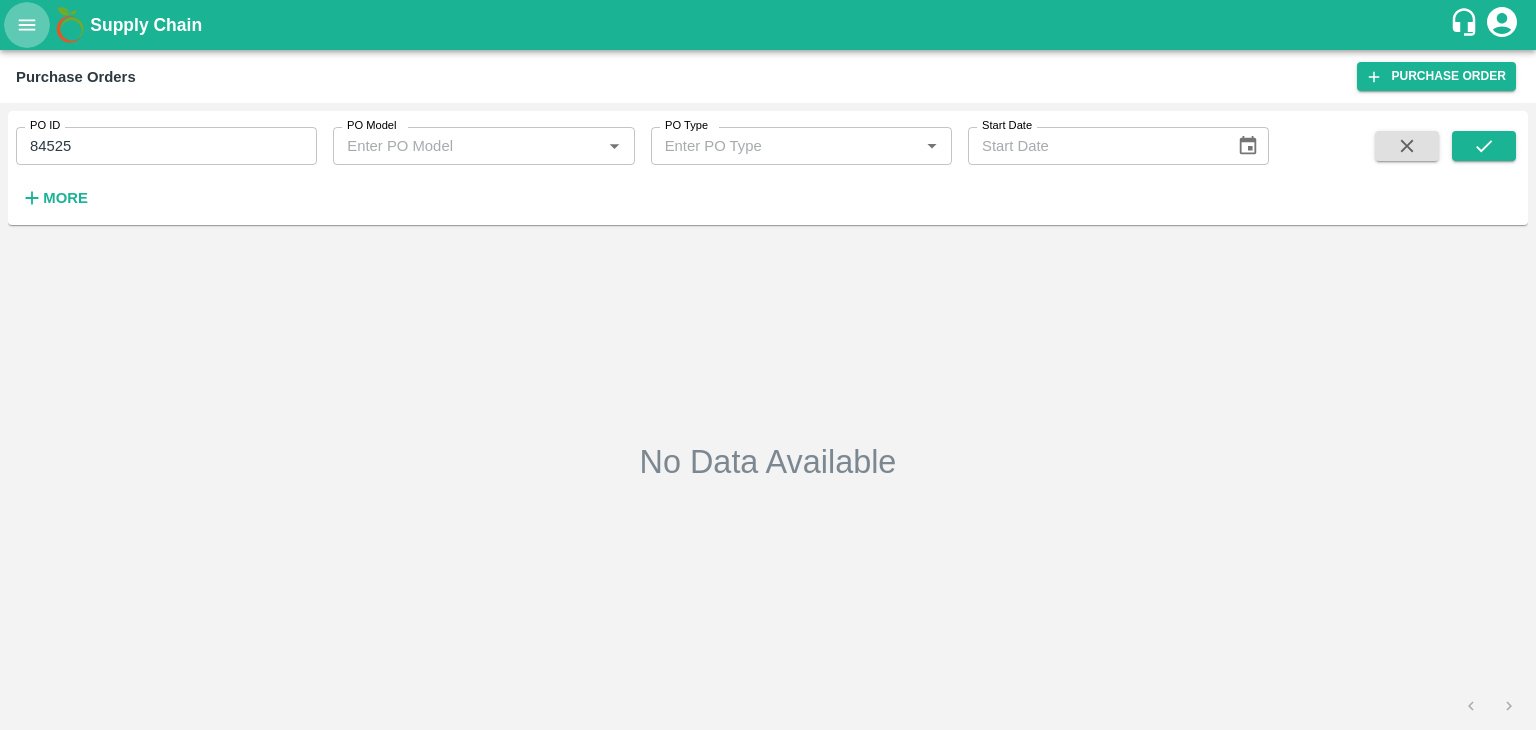 click 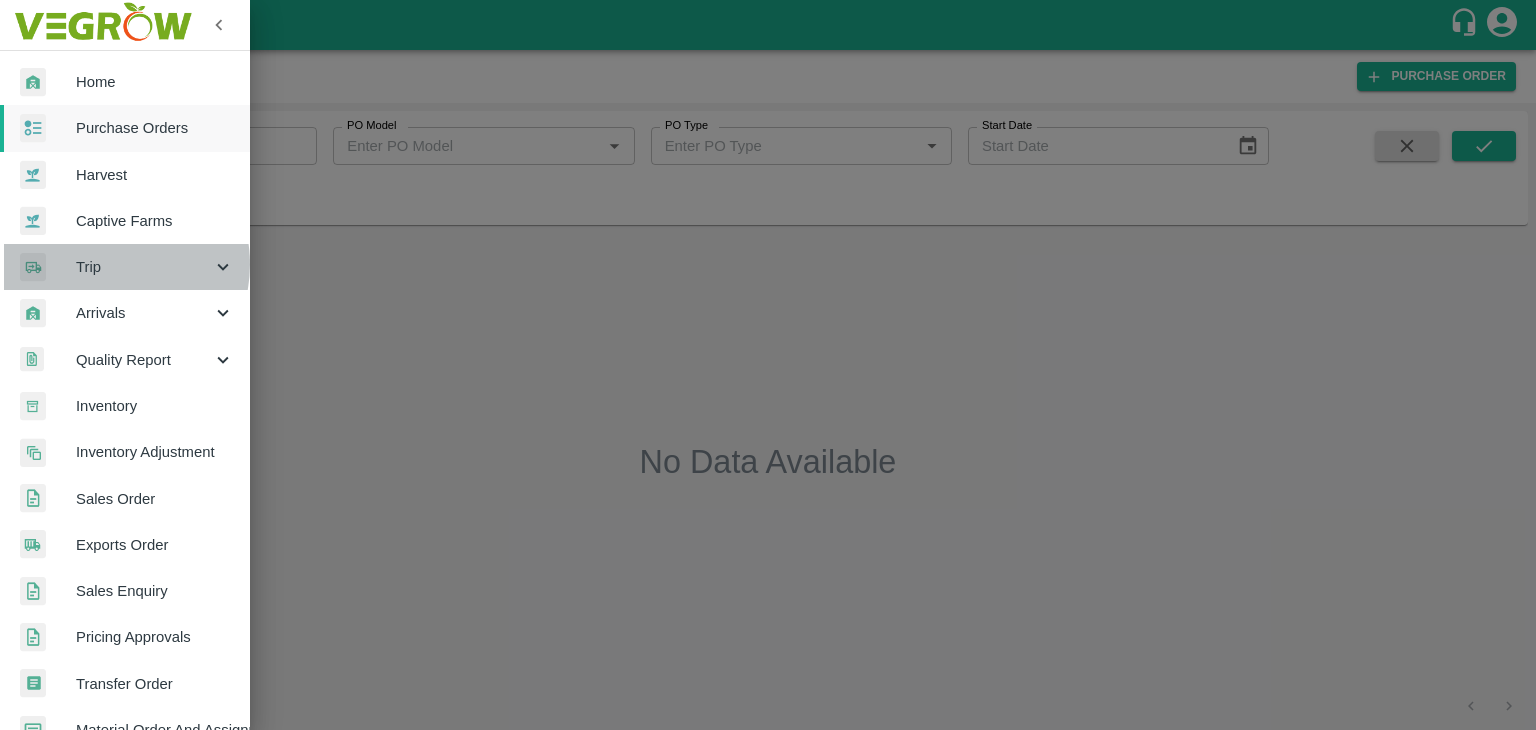 click on "Trip" at bounding box center [144, 267] 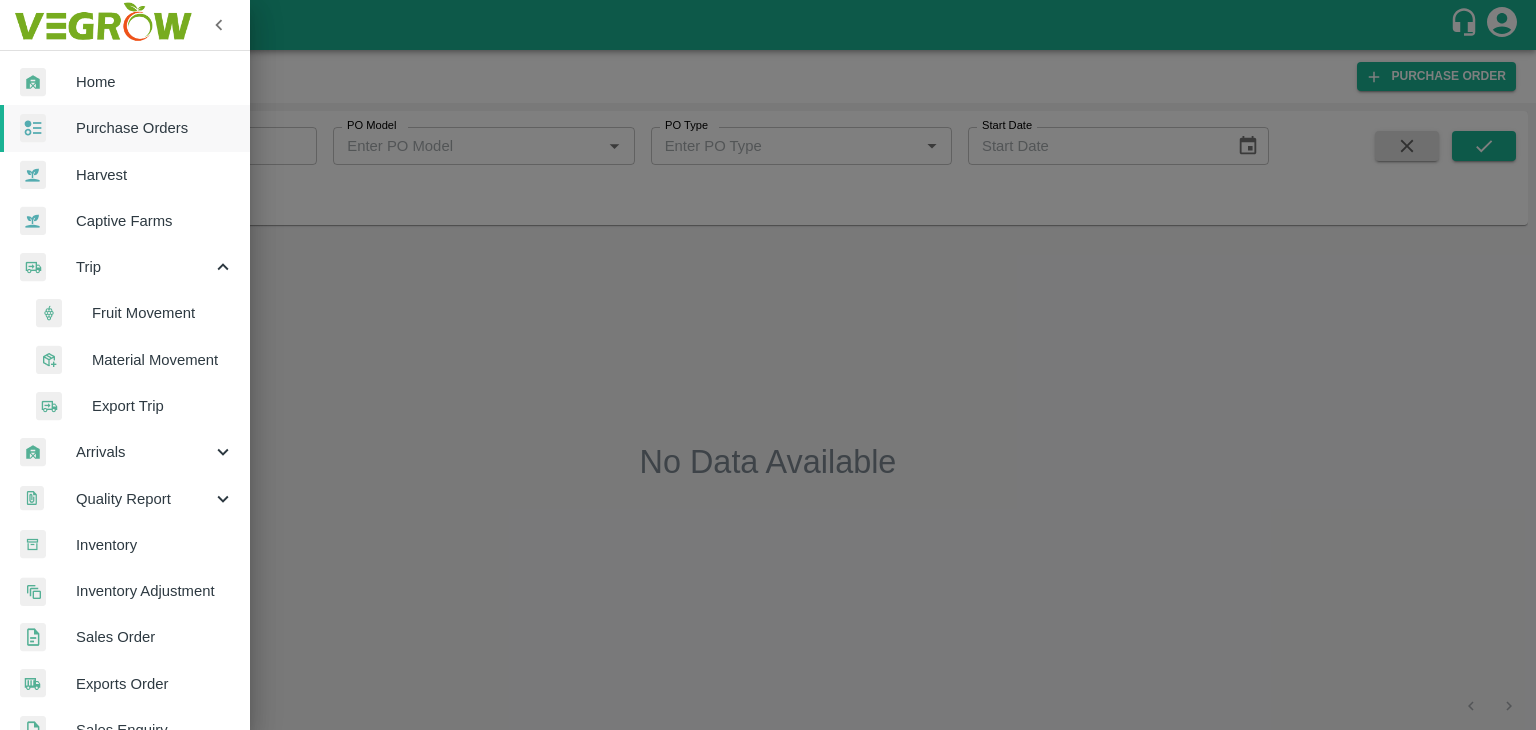 click on "Fruit Movement" at bounding box center [133, 313] 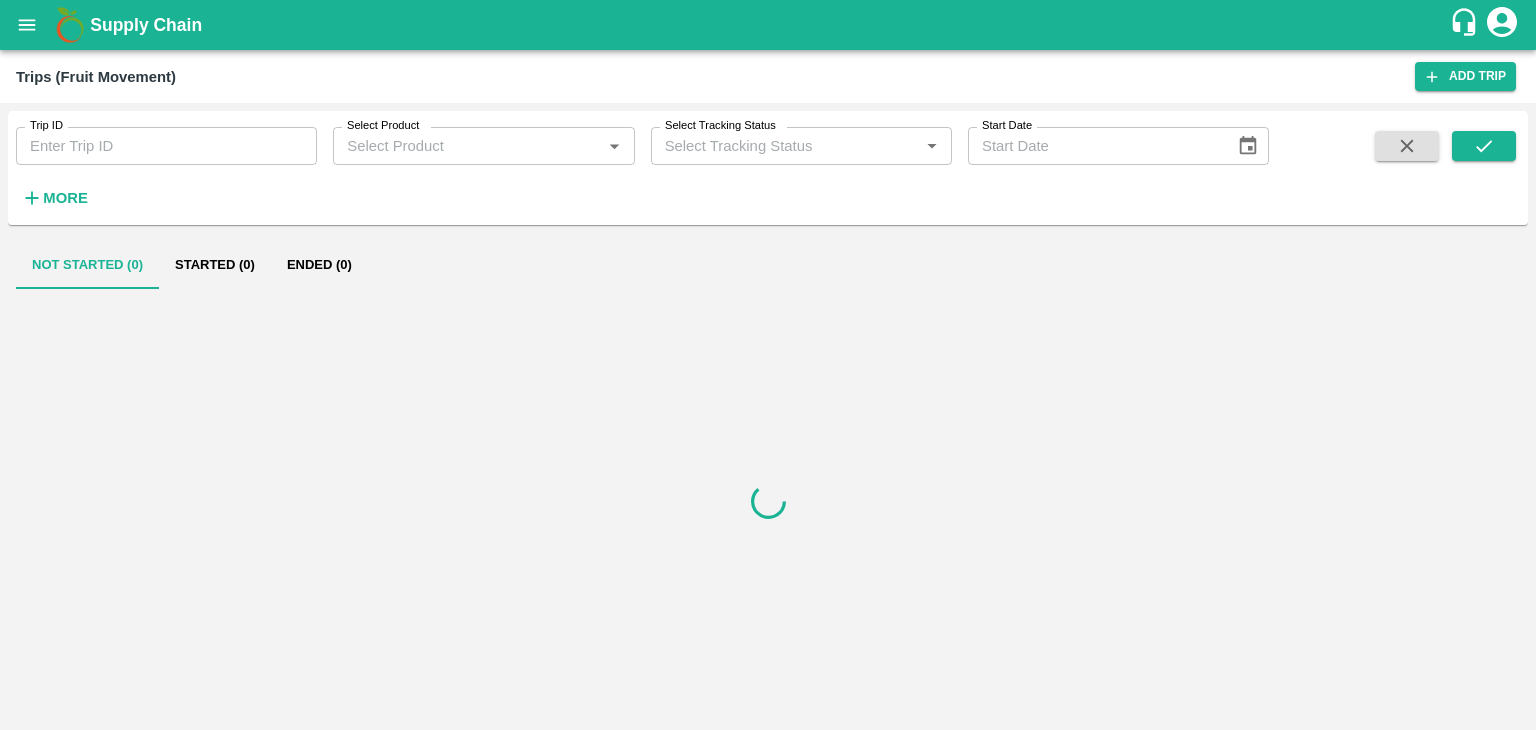 click on "Trip ID" at bounding box center [166, 146] 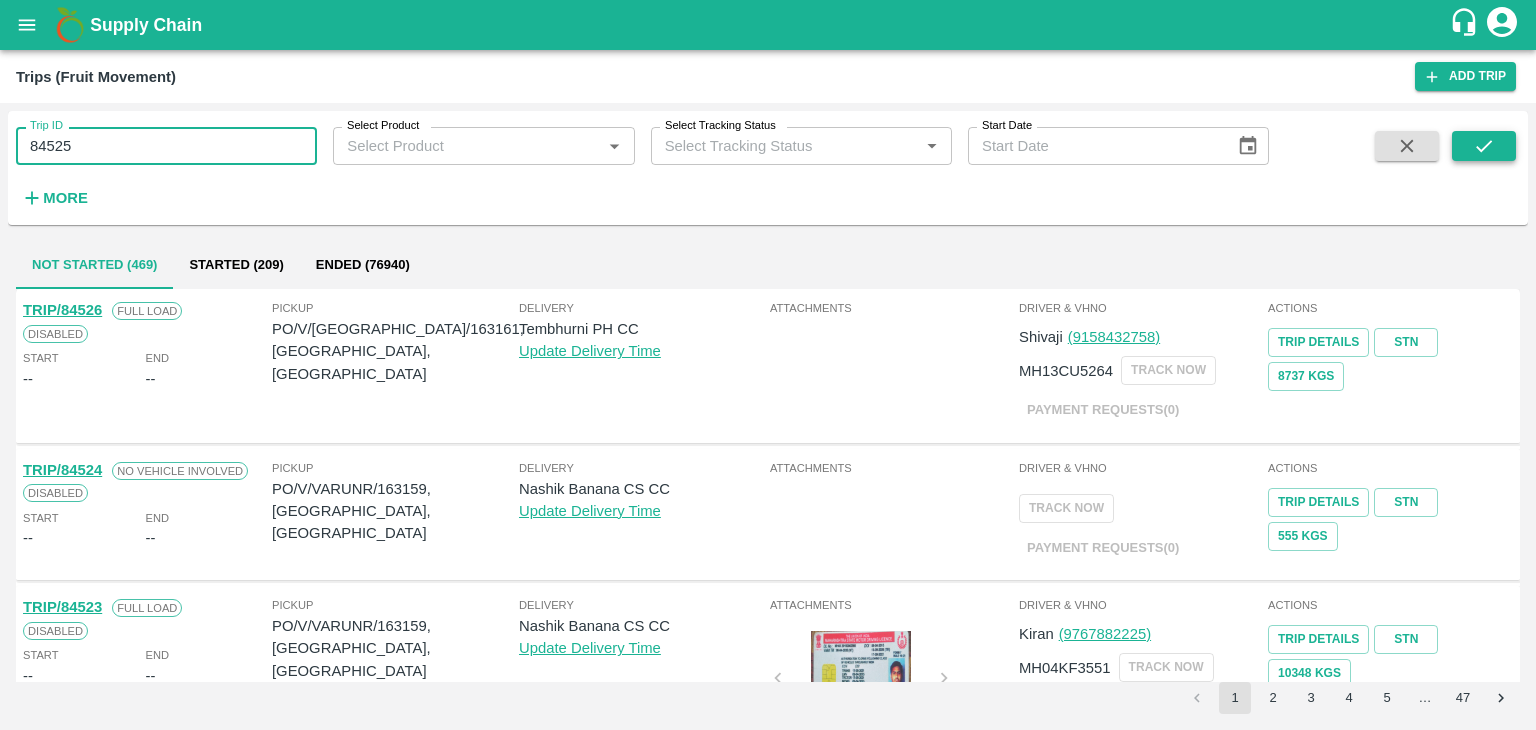 type on "84525" 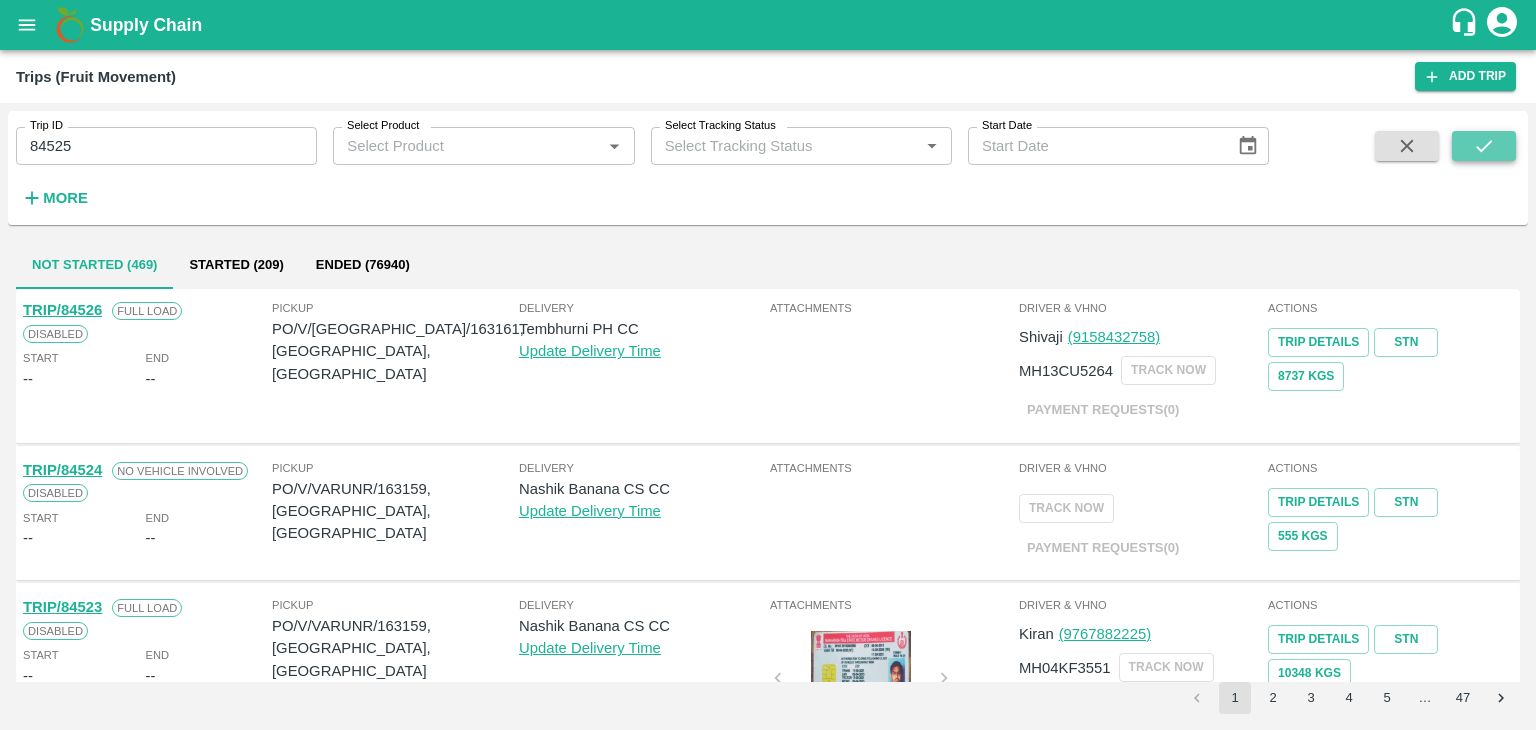 click 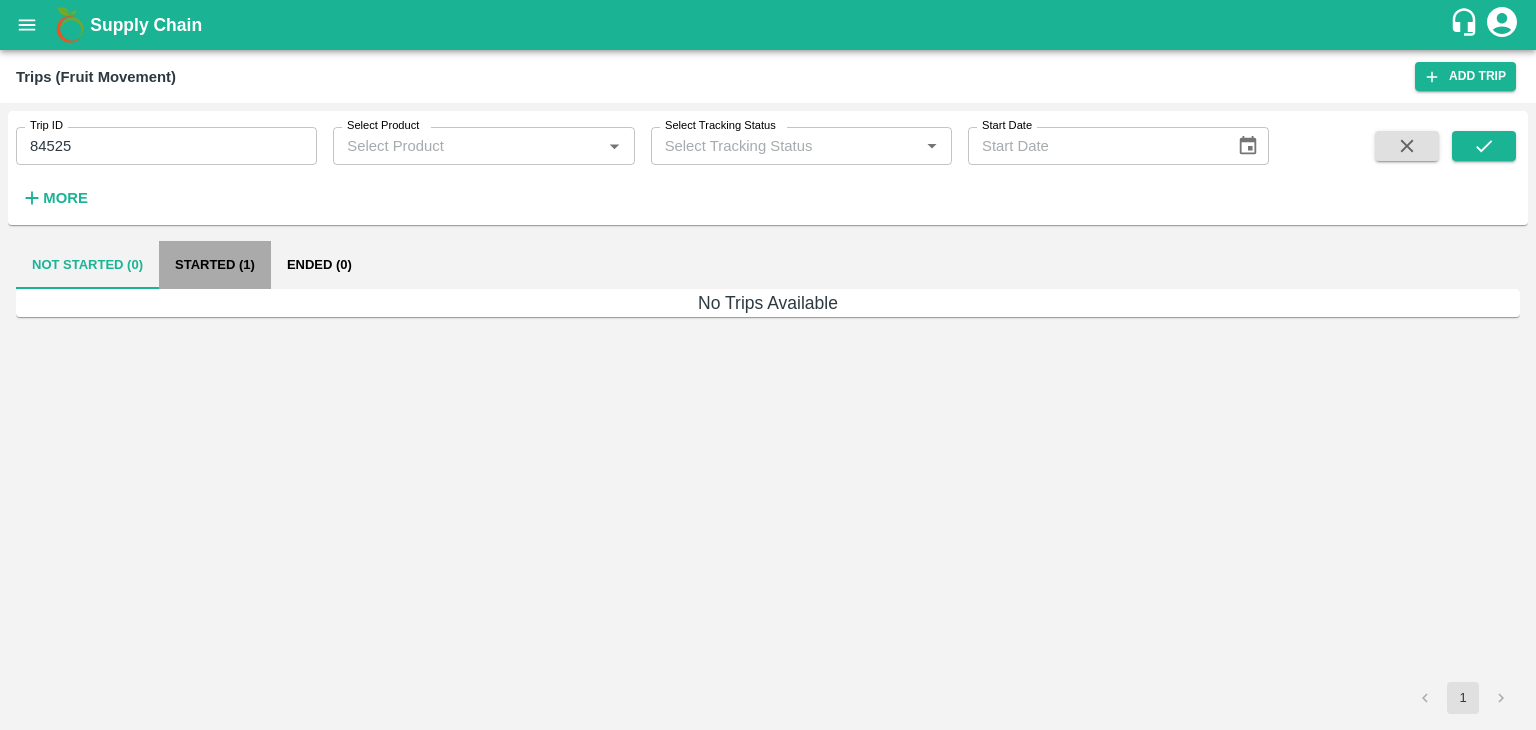 click on "Started (1)" at bounding box center [215, 265] 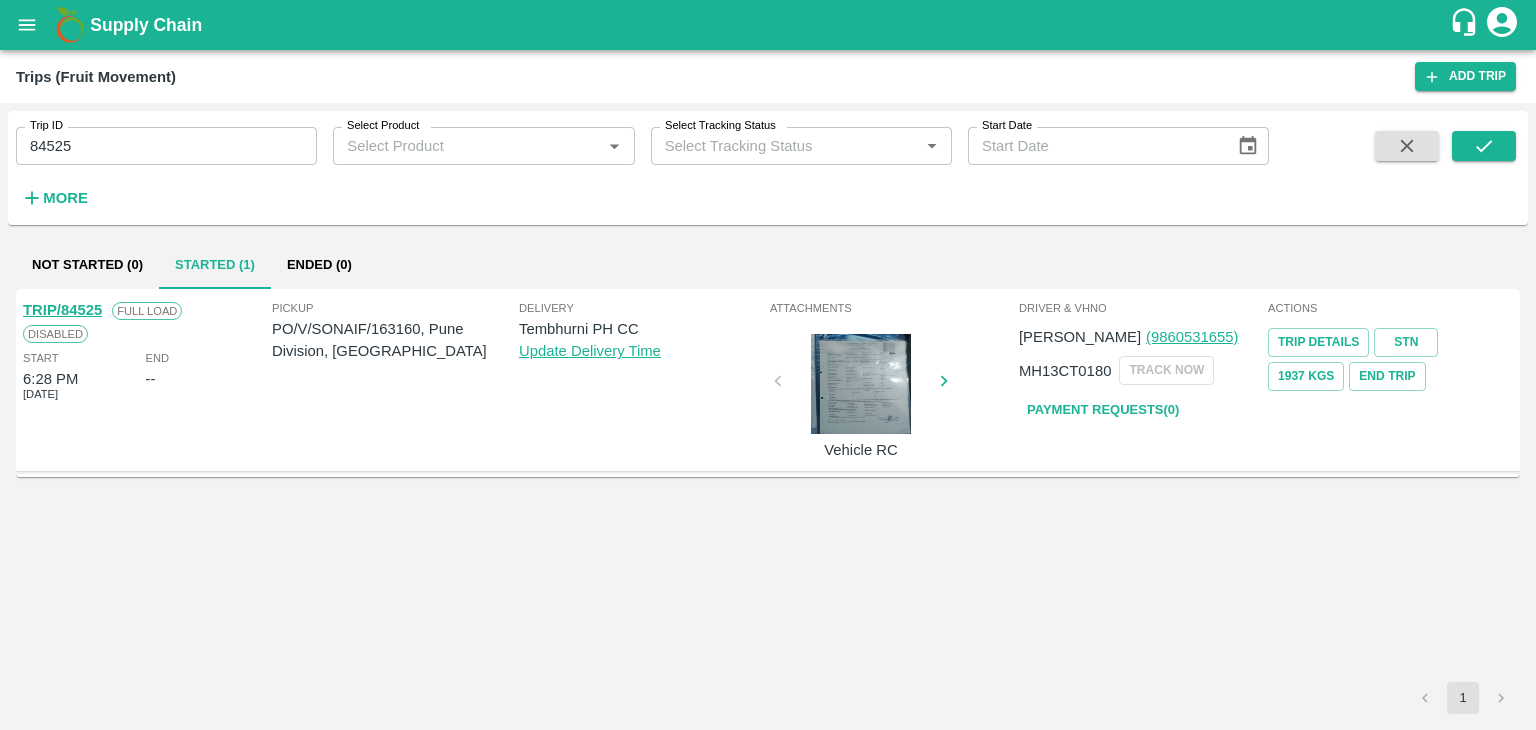 click on "TRIP/84525" at bounding box center (62, 310) 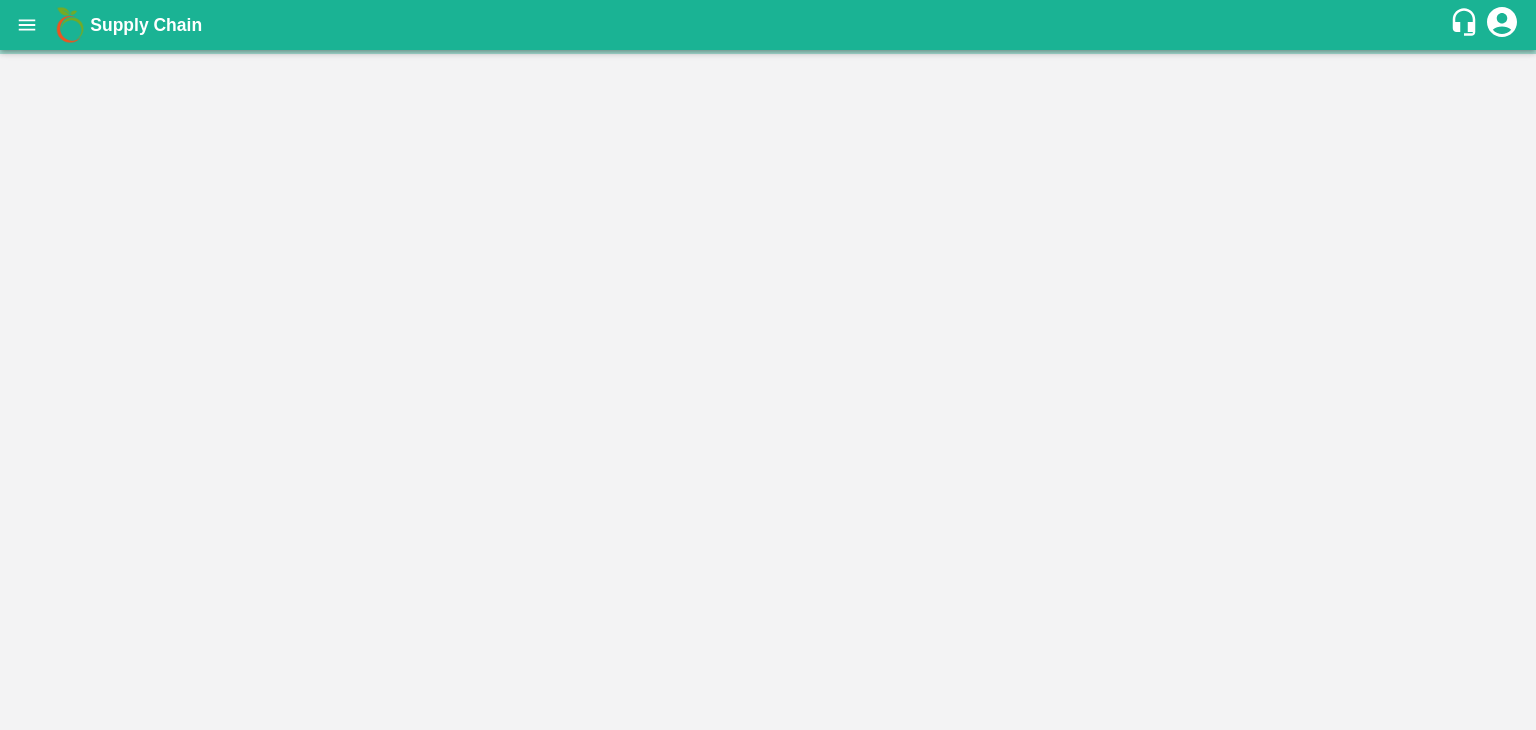 scroll, scrollTop: 0, scrollLeft: 0, axis: both 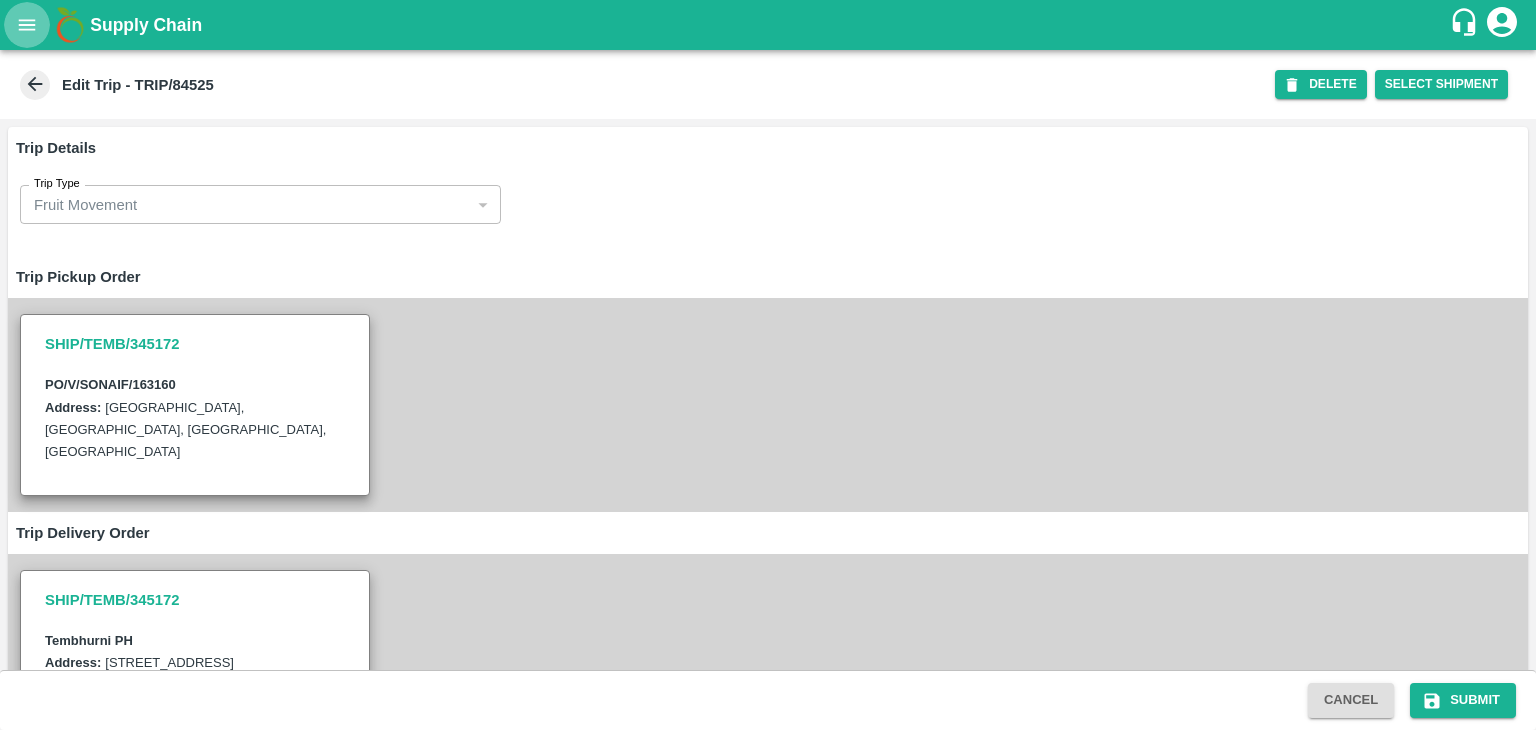 click 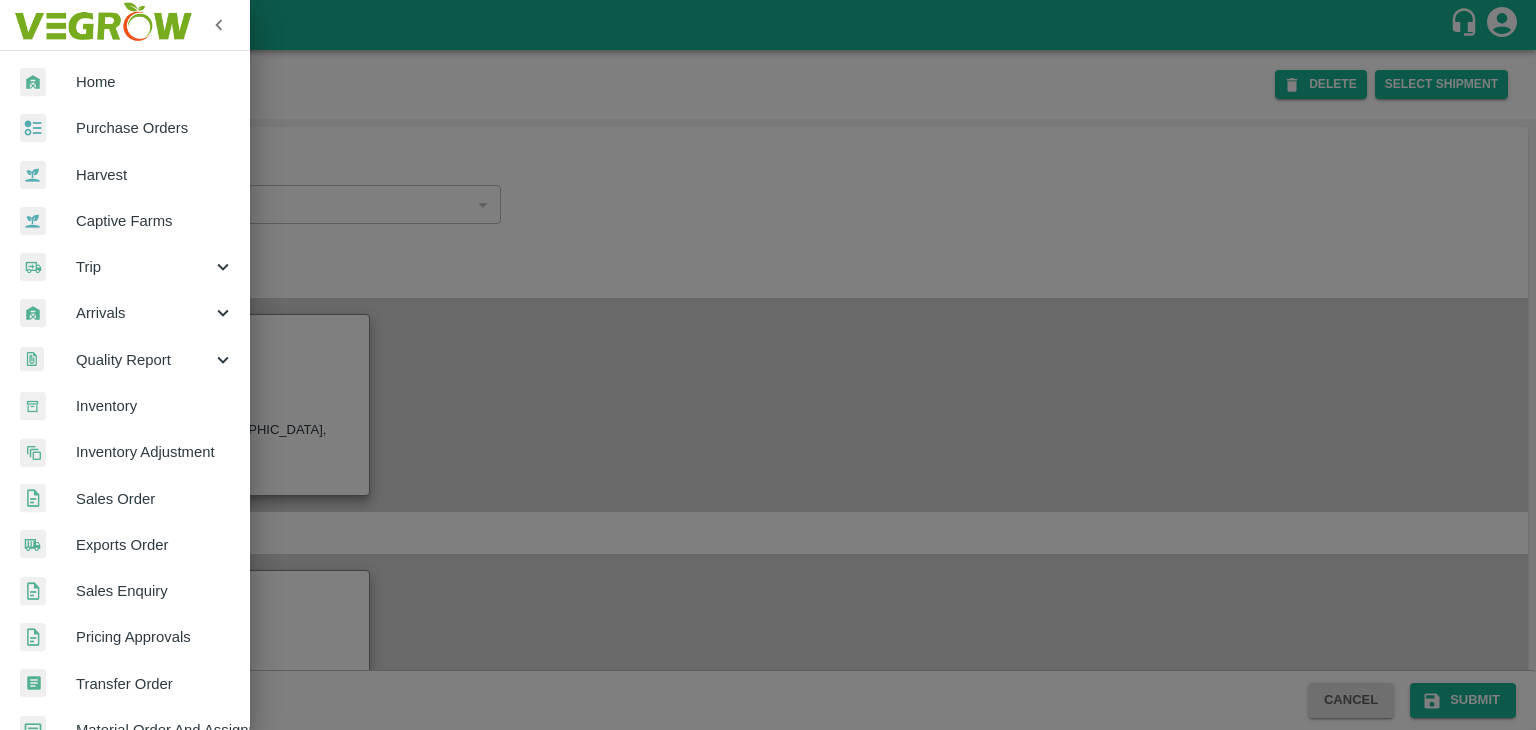 click at bounding box center (768, 365) 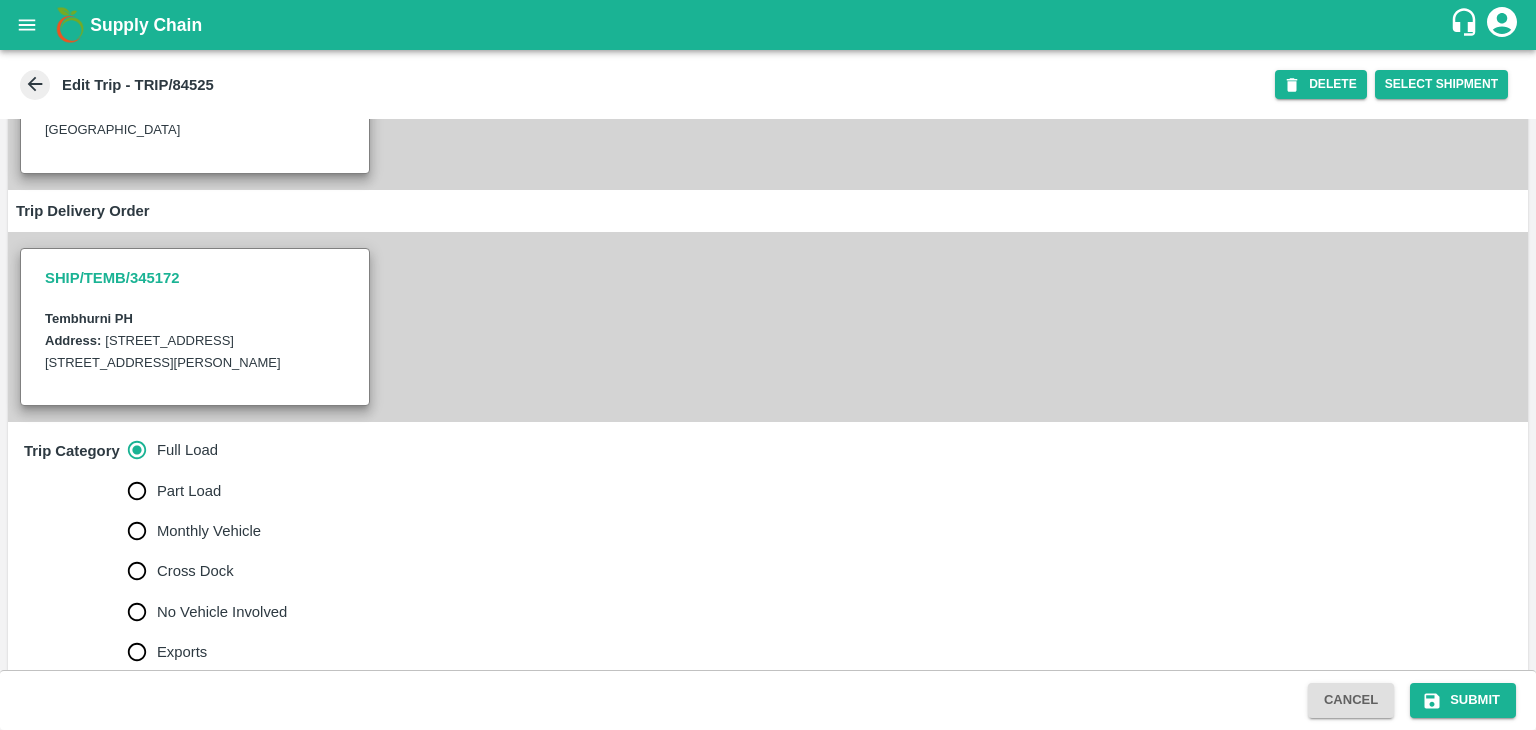 scroll, scrollTop: 244, scrollLeft: 0, axis: vertical 